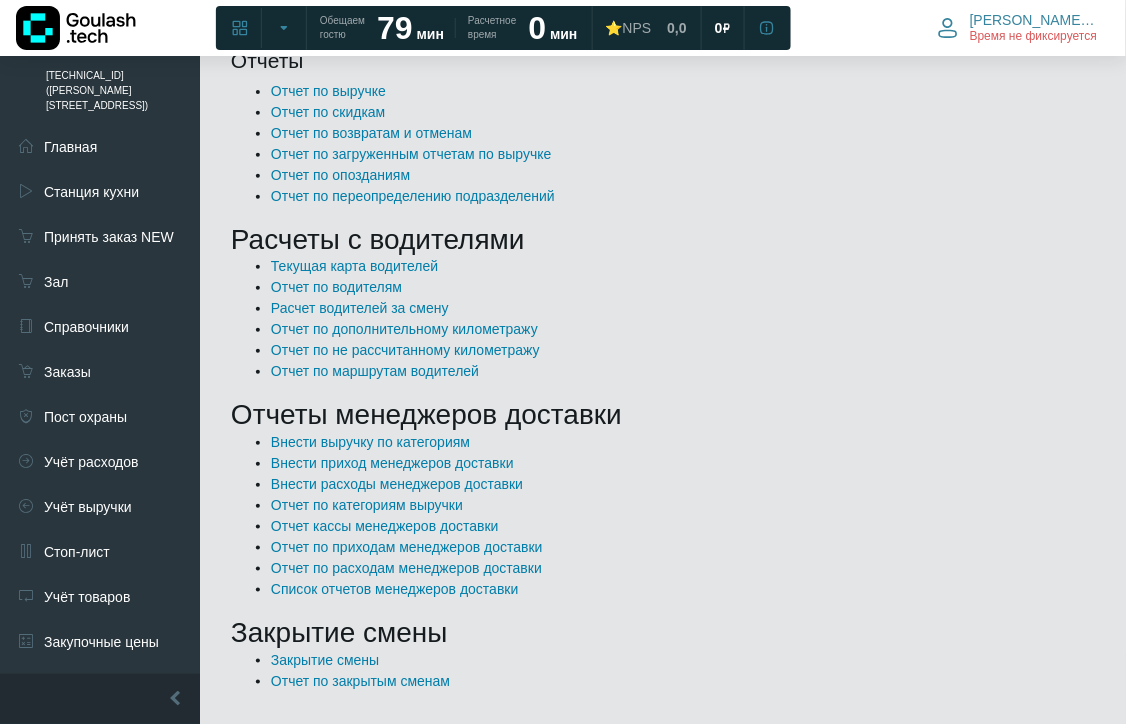 scroll, scrollTop: 111, scrollLeft: 0, axis: vertical 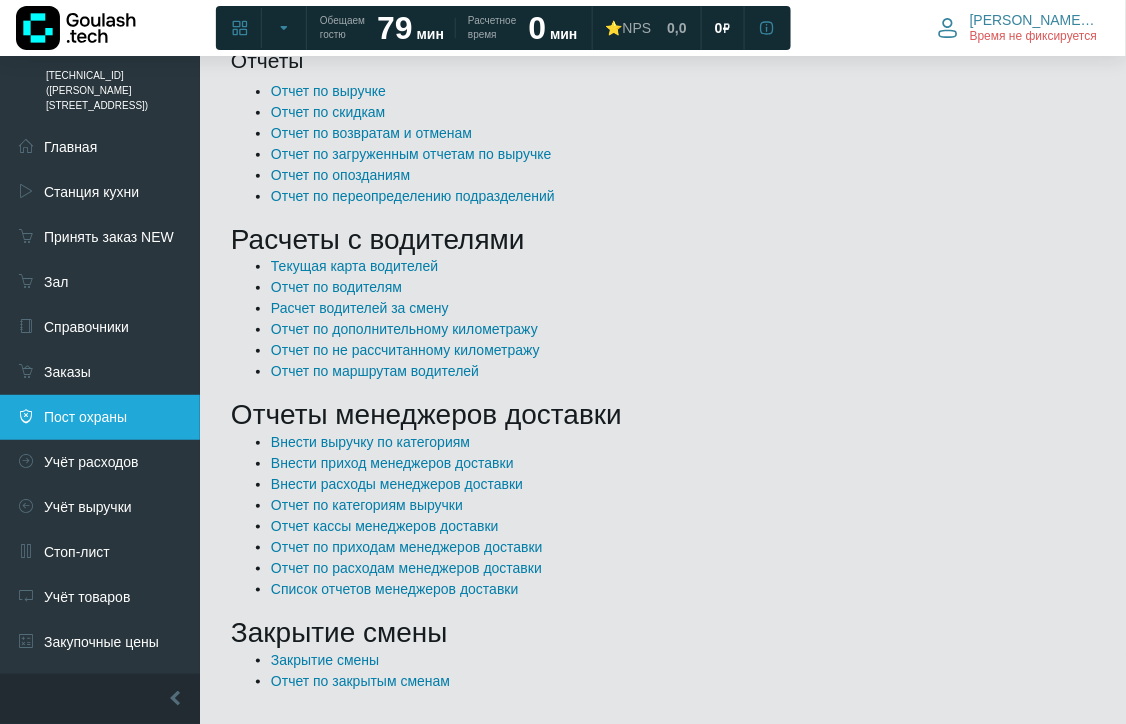 click on "Пост охраны" at bounding box center (100, 417) 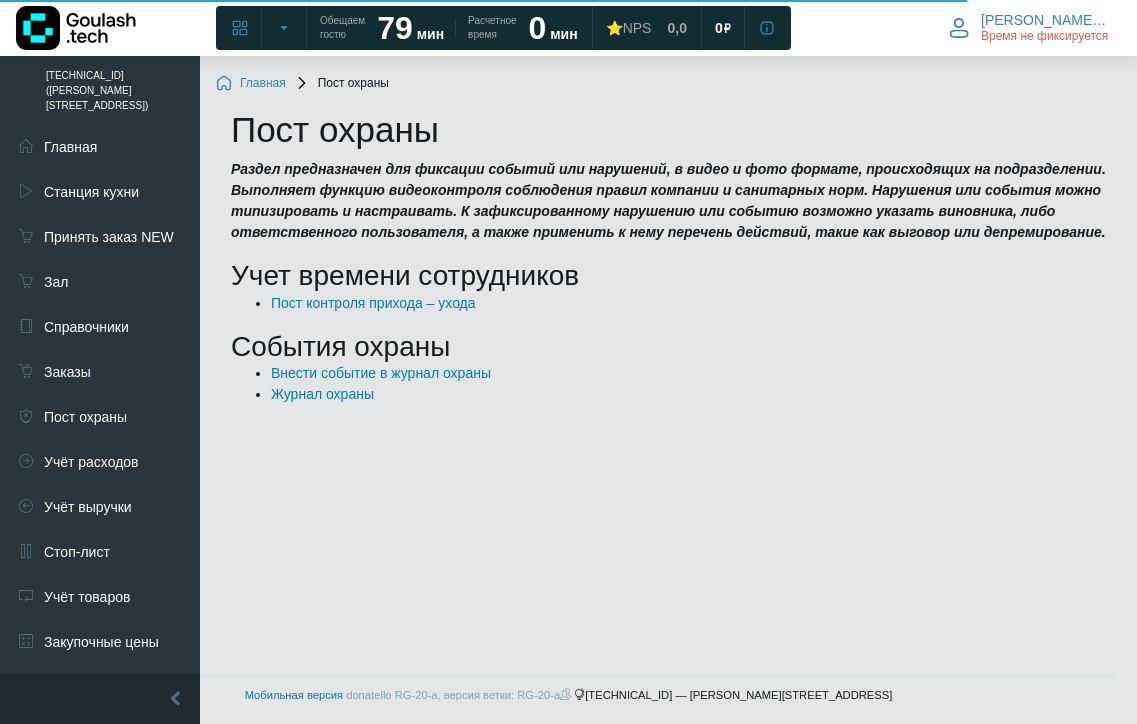 scroll, scrollTop: 0, scrollLeft: 0, axis: both 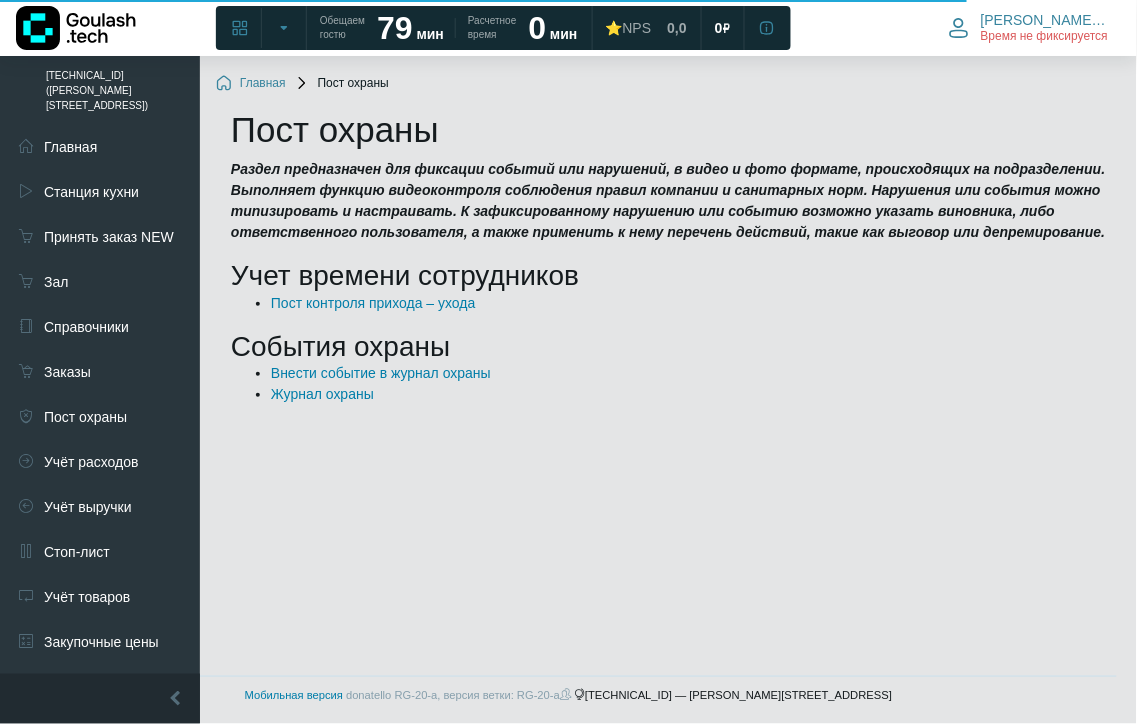 click on "Пост контроля прихода – ухода" at bounding box center (373, 303) 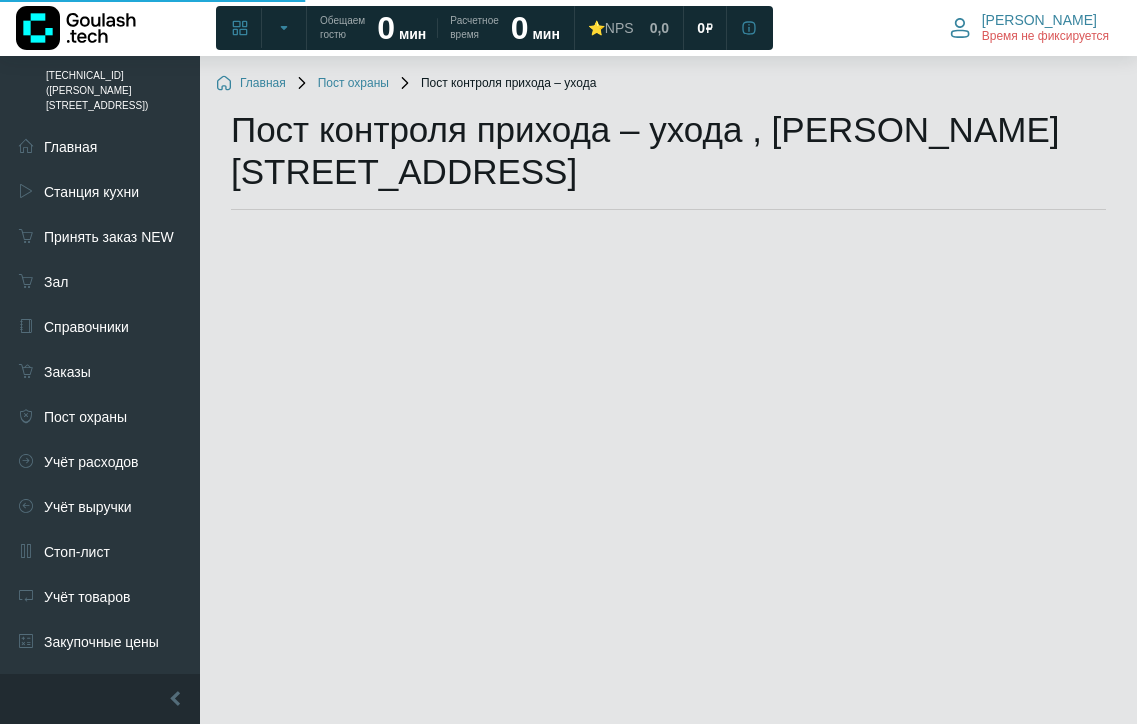scroll, scrollTop: 0, scrollLeft: 0, axis: both 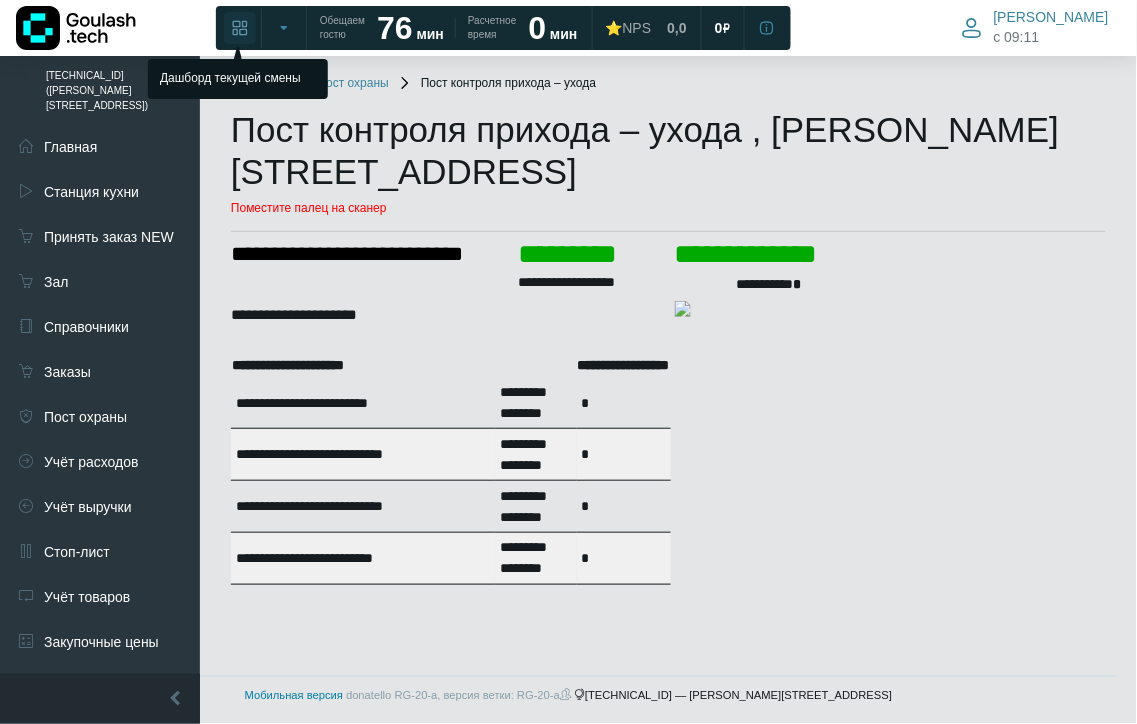 click 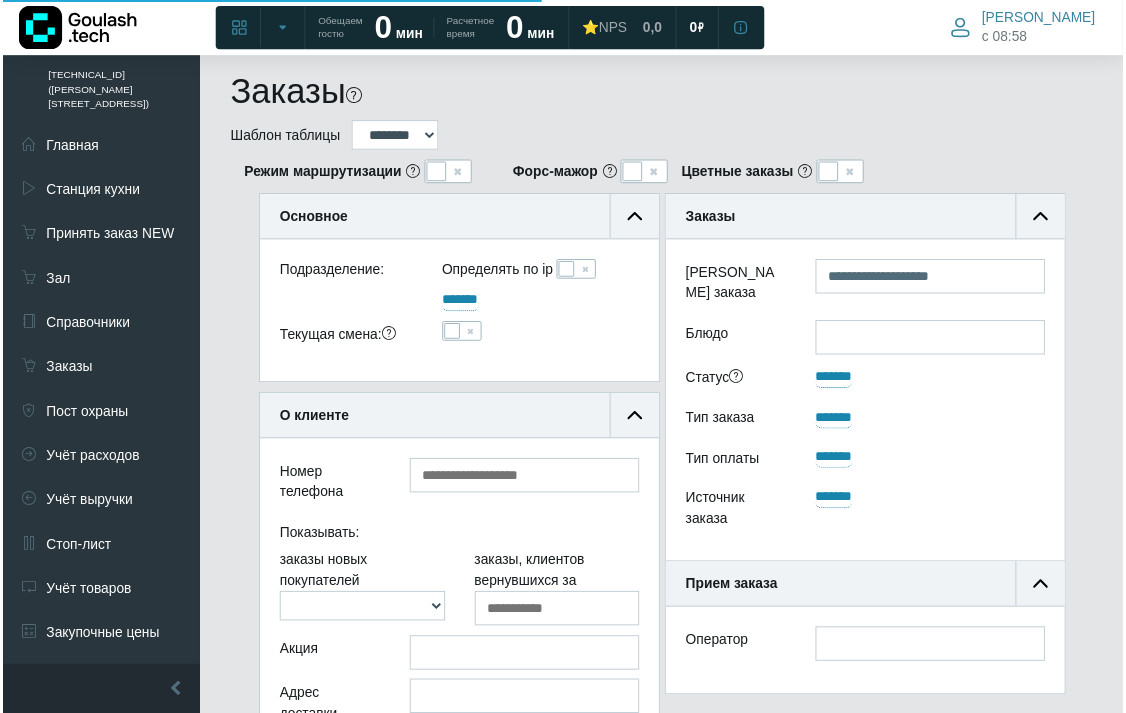 scroll, scrollTop: 1187, scrollLeft: 1001, axis: both 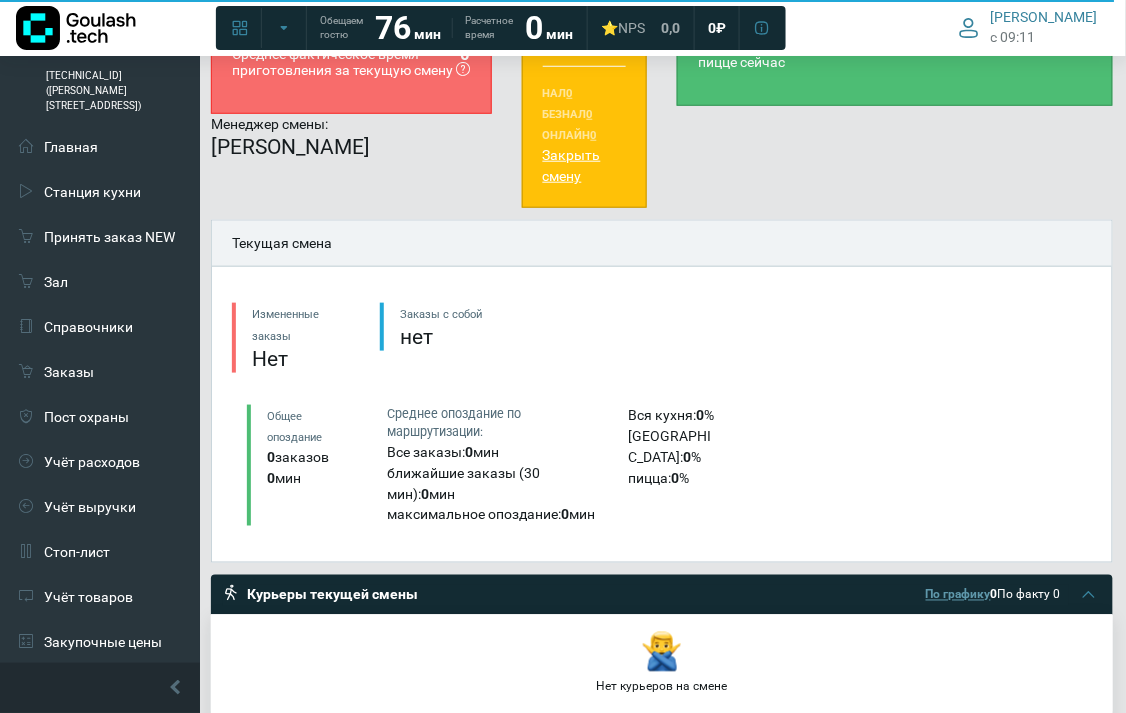click on "По графику" at bounding box center [958, 595] 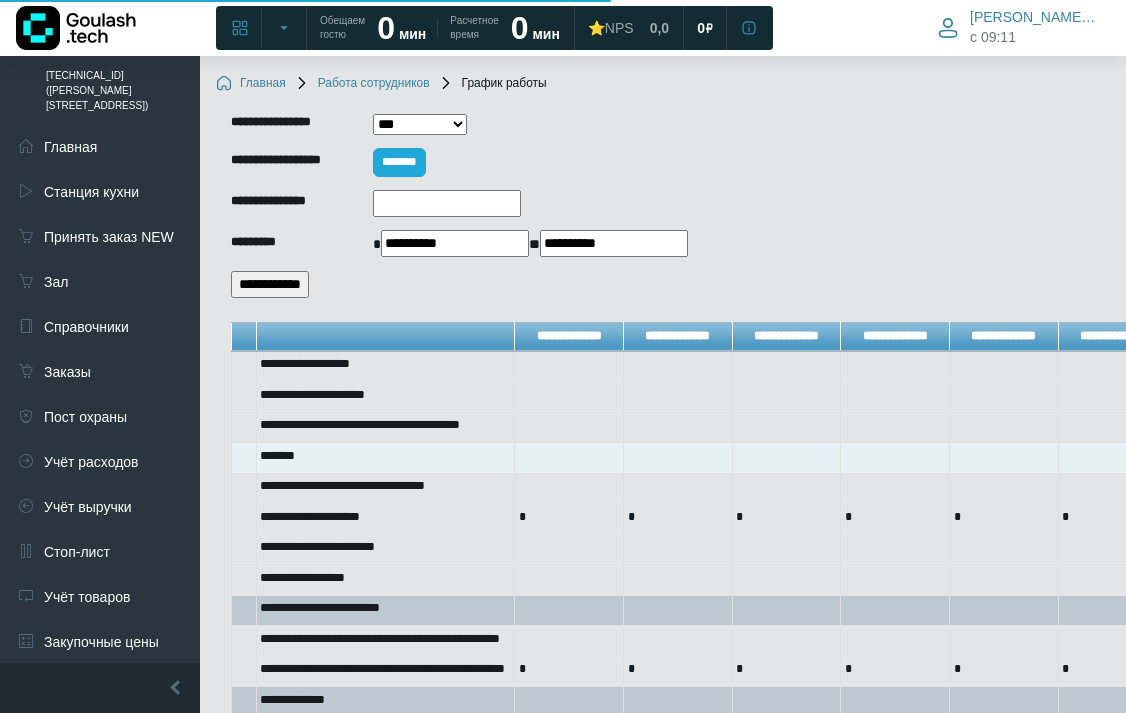 scroll, scrollTop: 0, scrollLeft: 0, axis: both 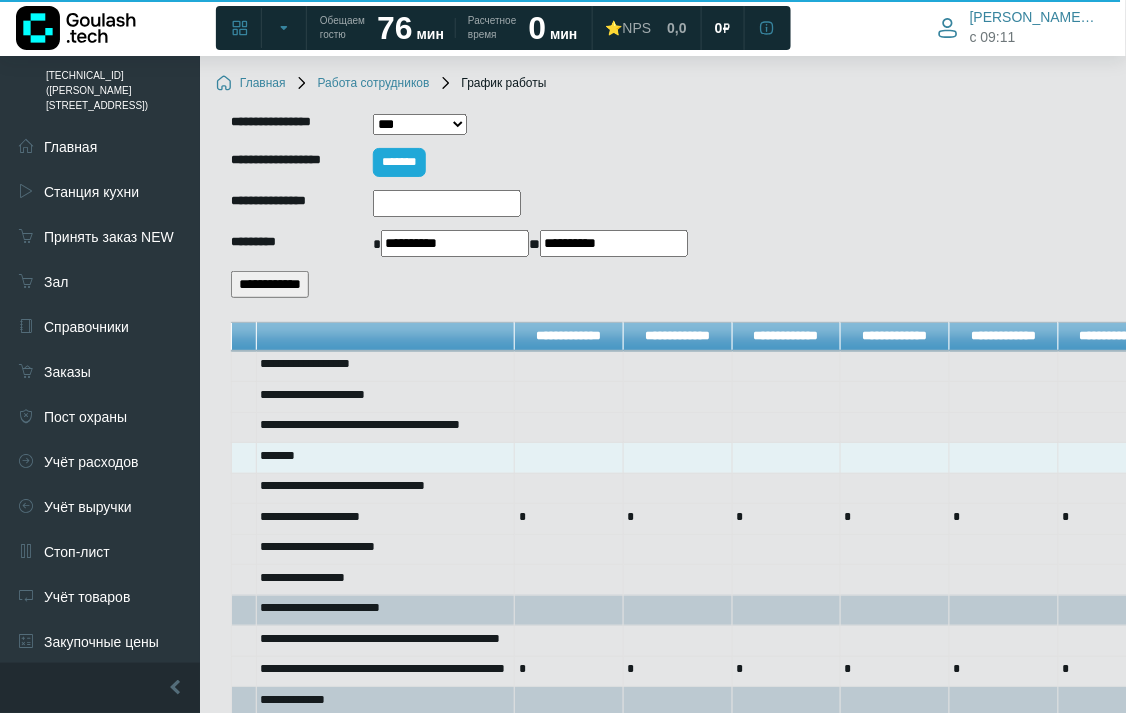 click on "***
*********" at bounding box center (419, 124) 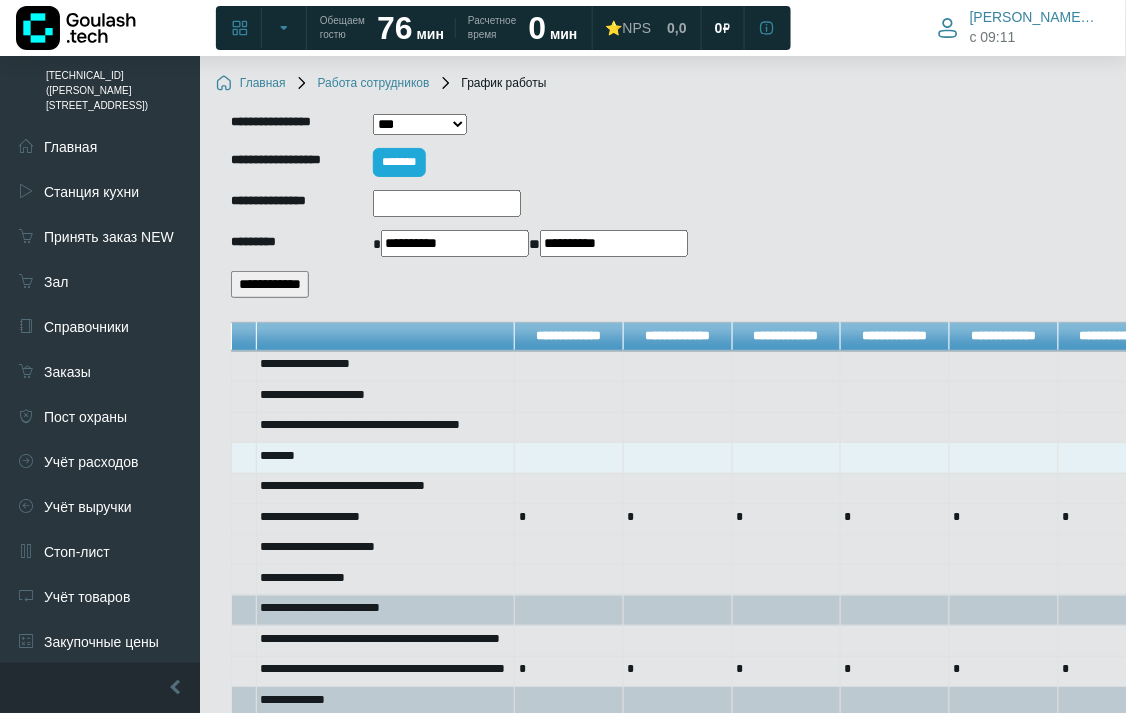 select on "***" 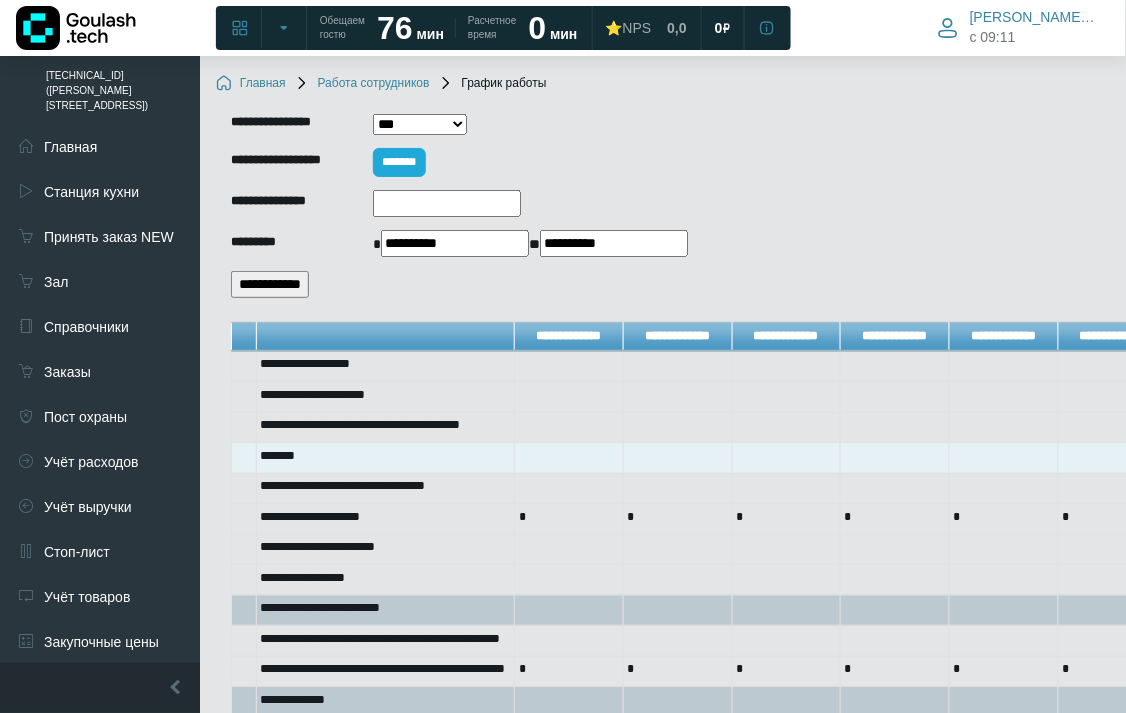 click on "***
*********" at bounding box center (419, 124) 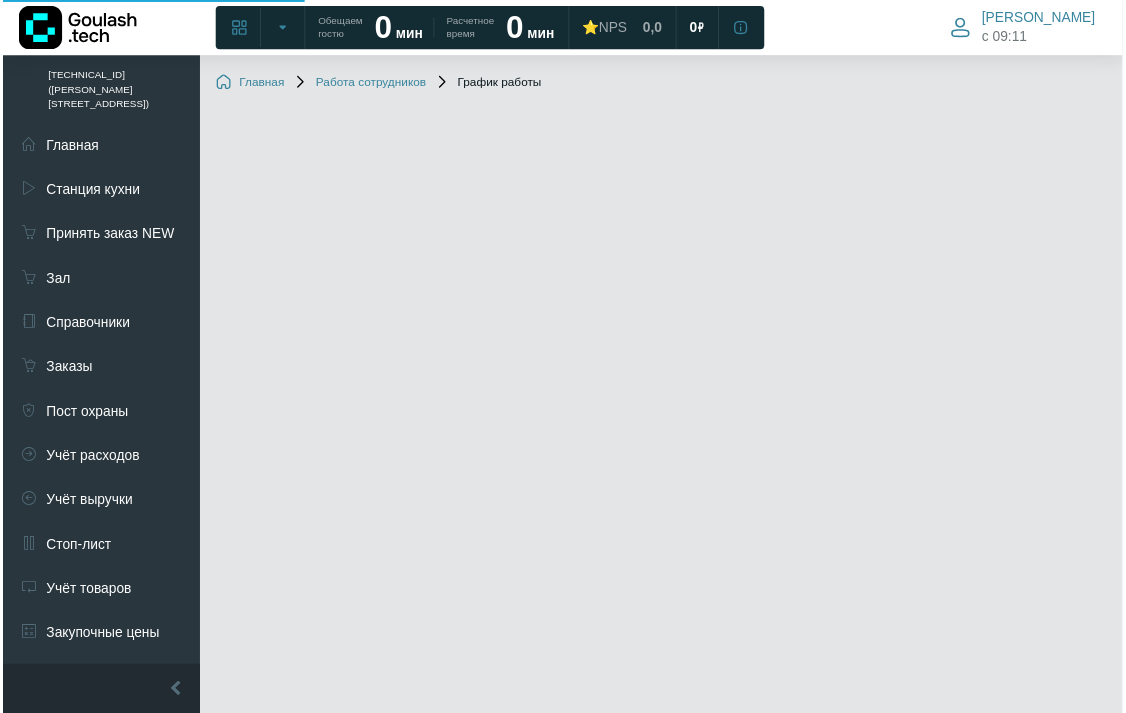 scroll, scrollTop: 0, scrollLeft: 0, axis: both 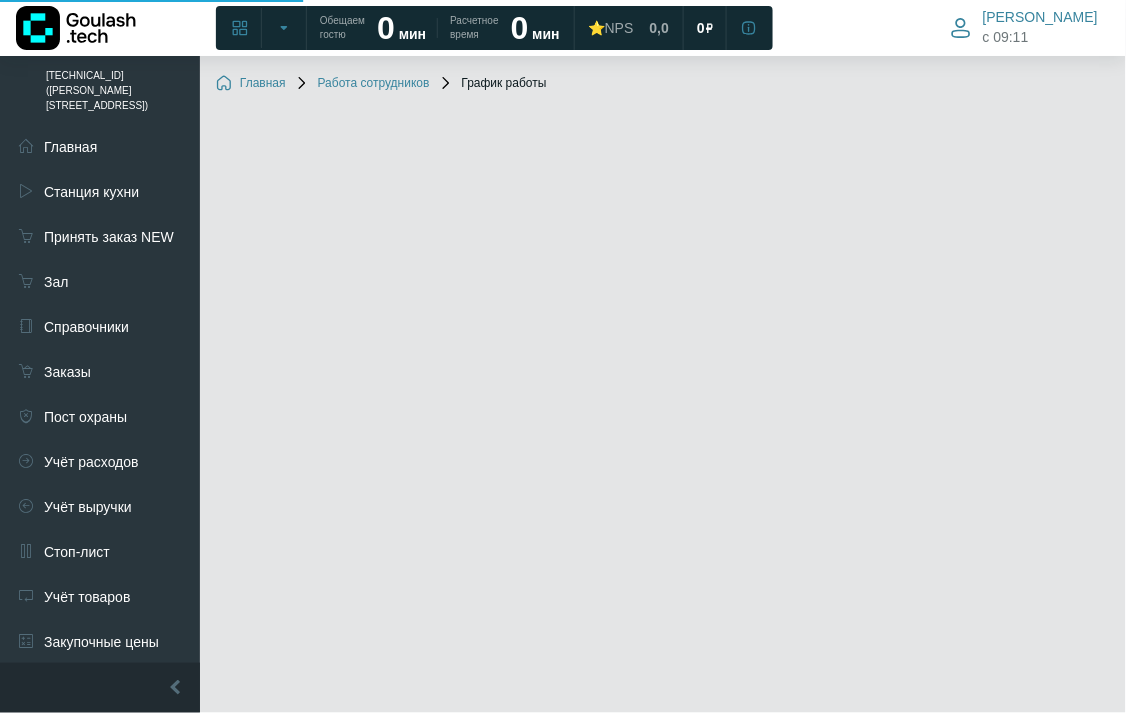 select 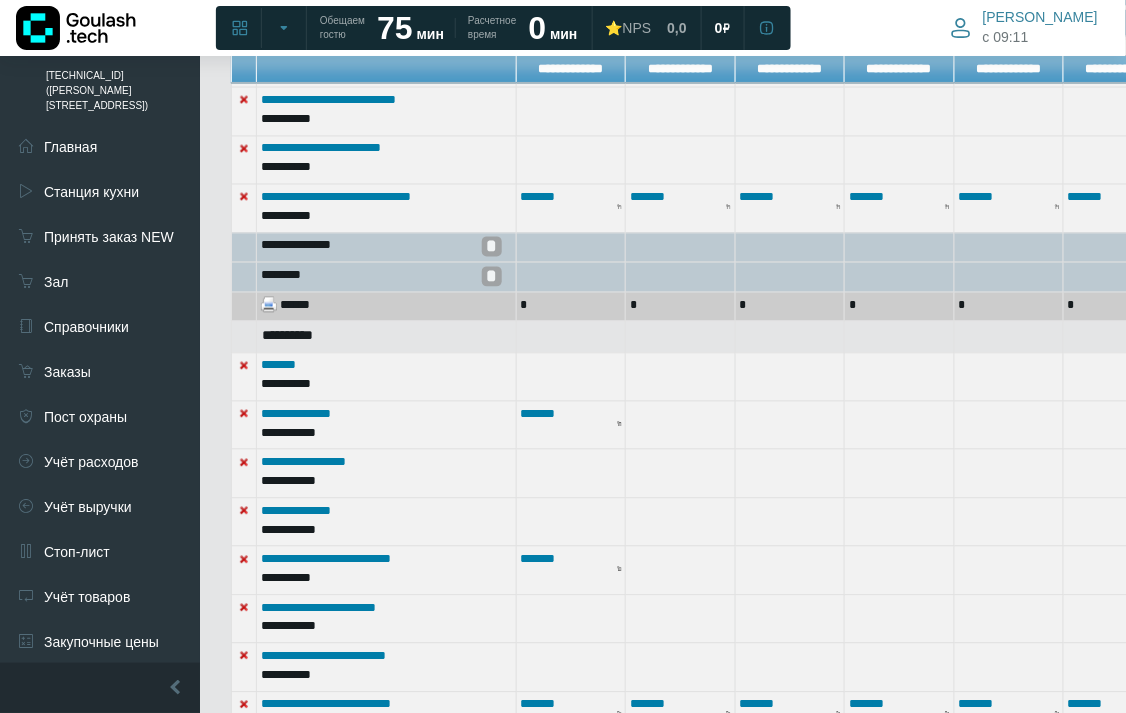 scroll, scrollTop: 1112, scrollLeft: 0, axis: vertical 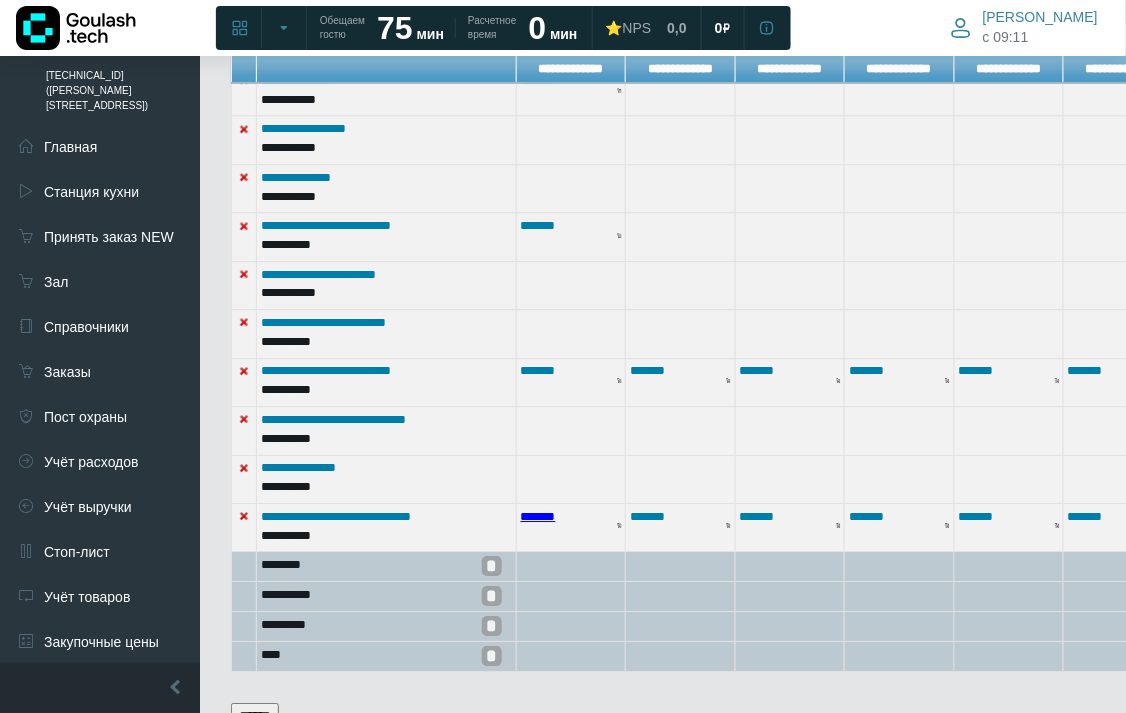 click on "*******" at bounding box center (538, 516) 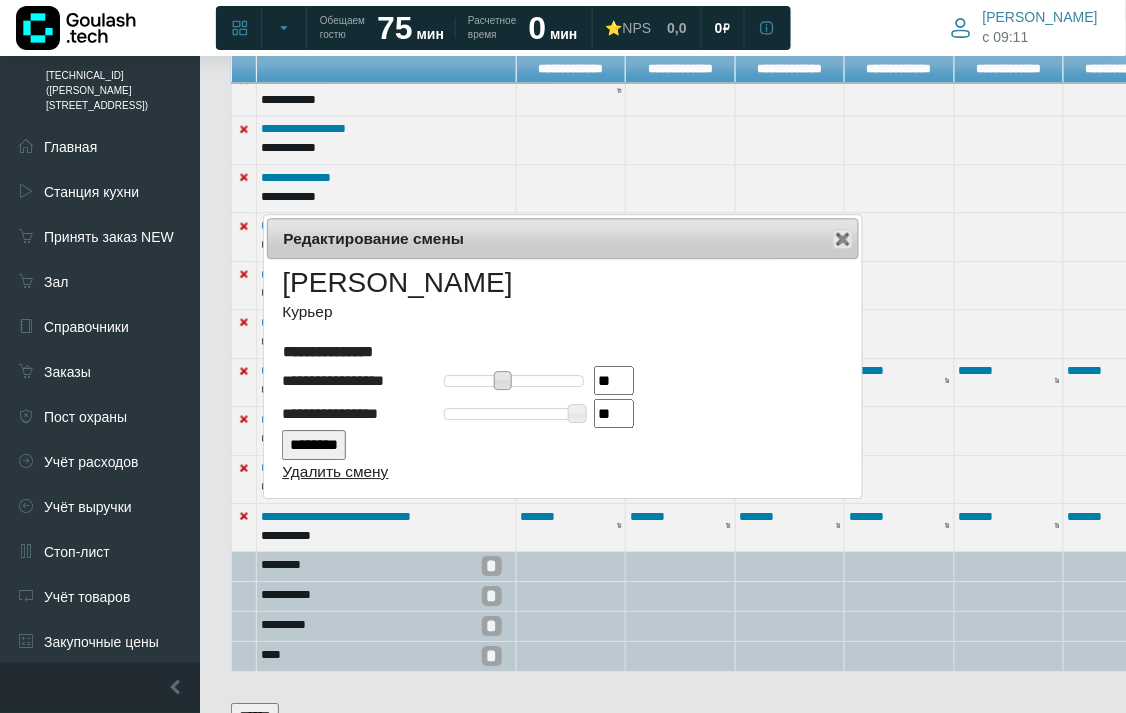 click on "Удалить смену" at bounding box center (335, 471) 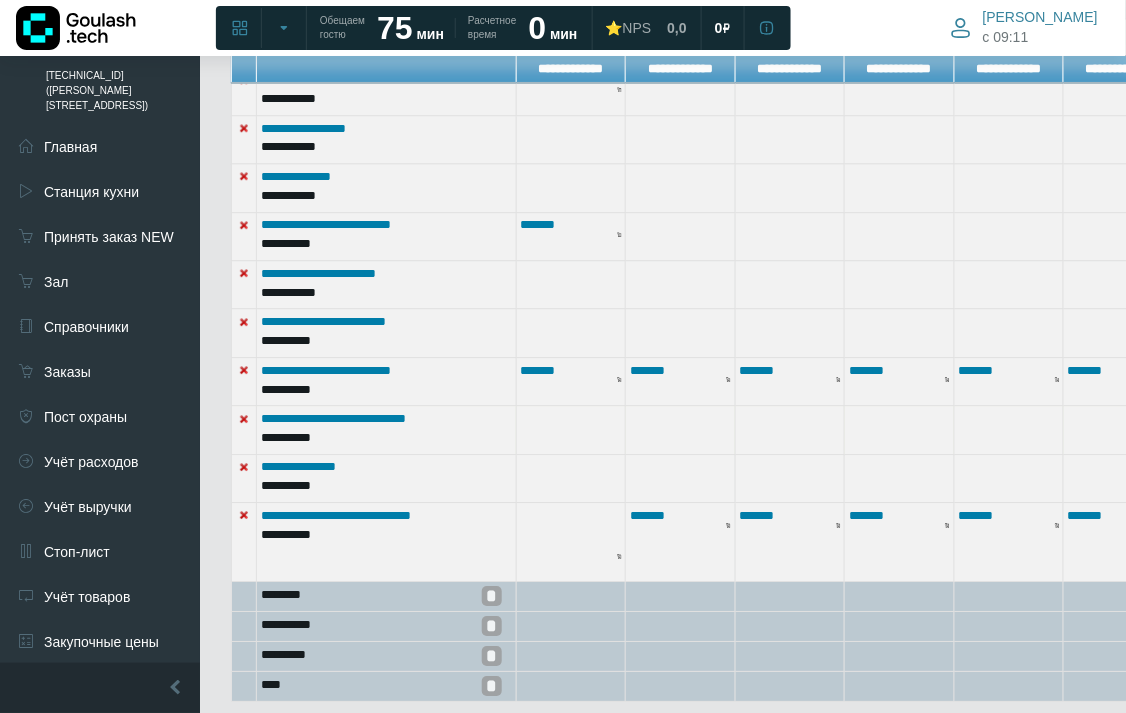 scroll, scrollTop: 890, scrollLeft: 0, axis: vertical 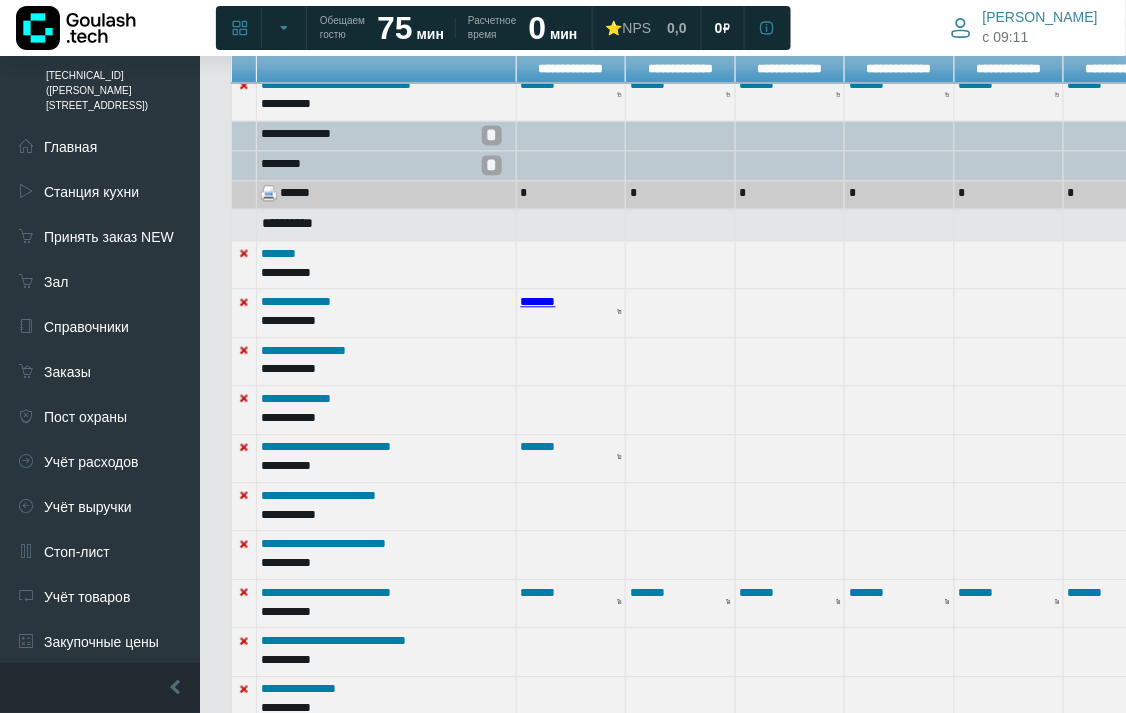 click on "*******" at bounding box center [538, 301] 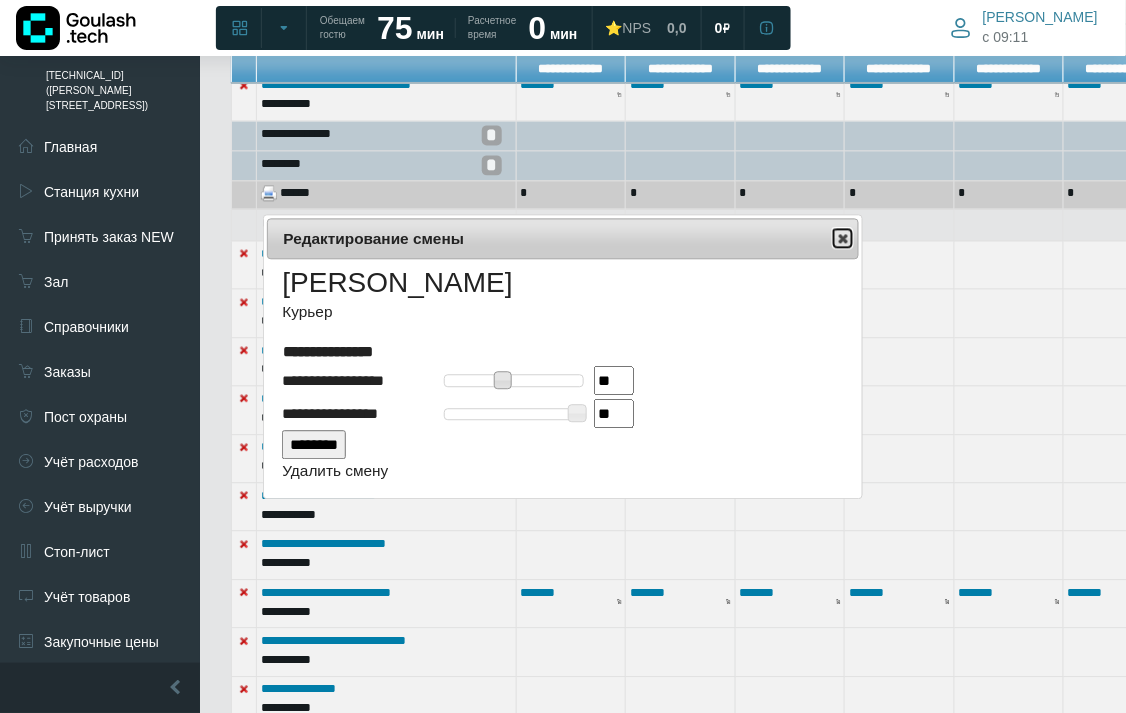 click on "Close" at bounding box center (843, 238) 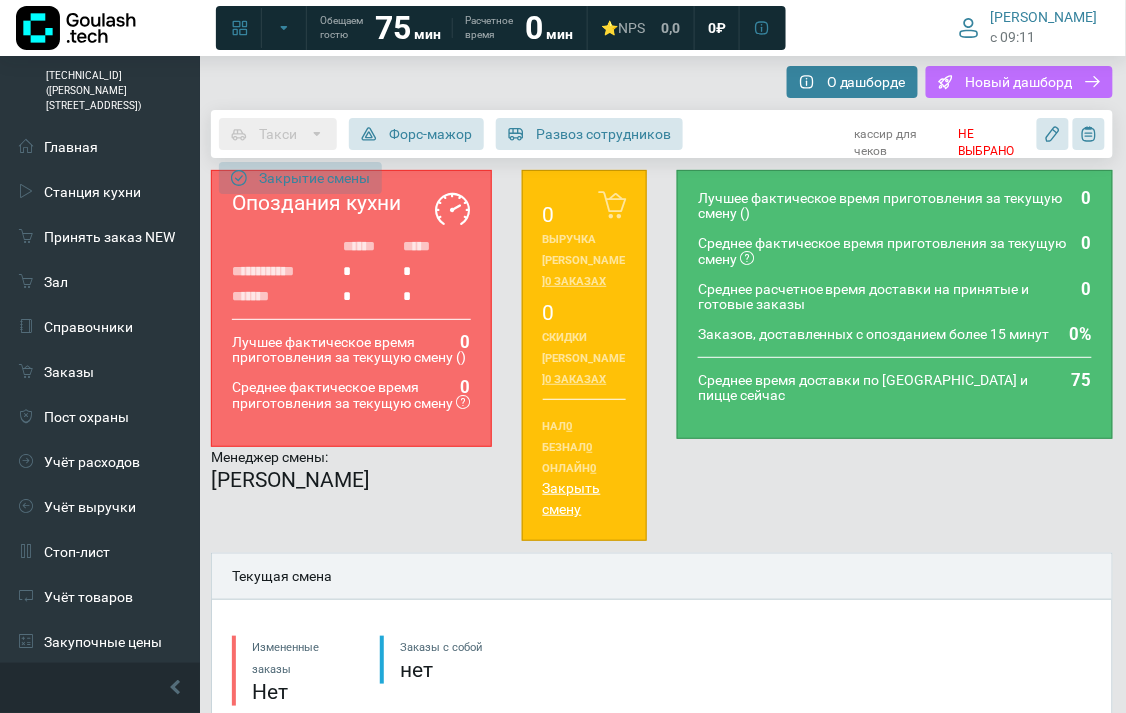 scroll, scrollTop: 444, scrollLeft: 0, axis: vertical 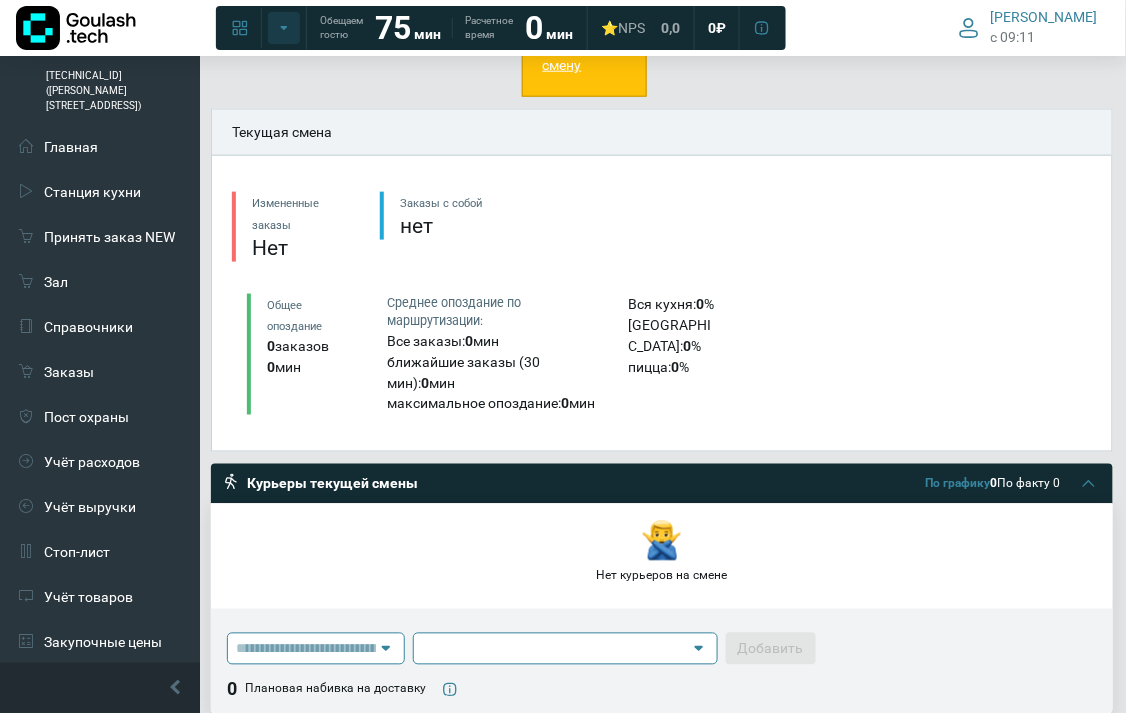 click 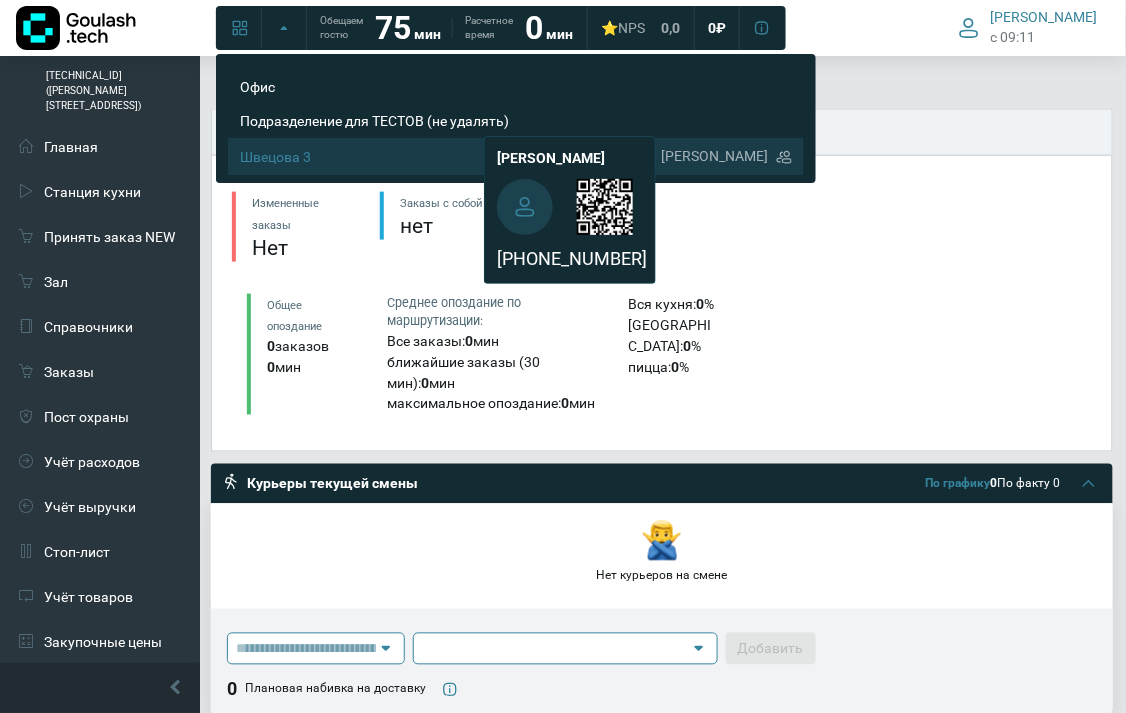 click on "Швецова 3" at bounding box center [446, 157] 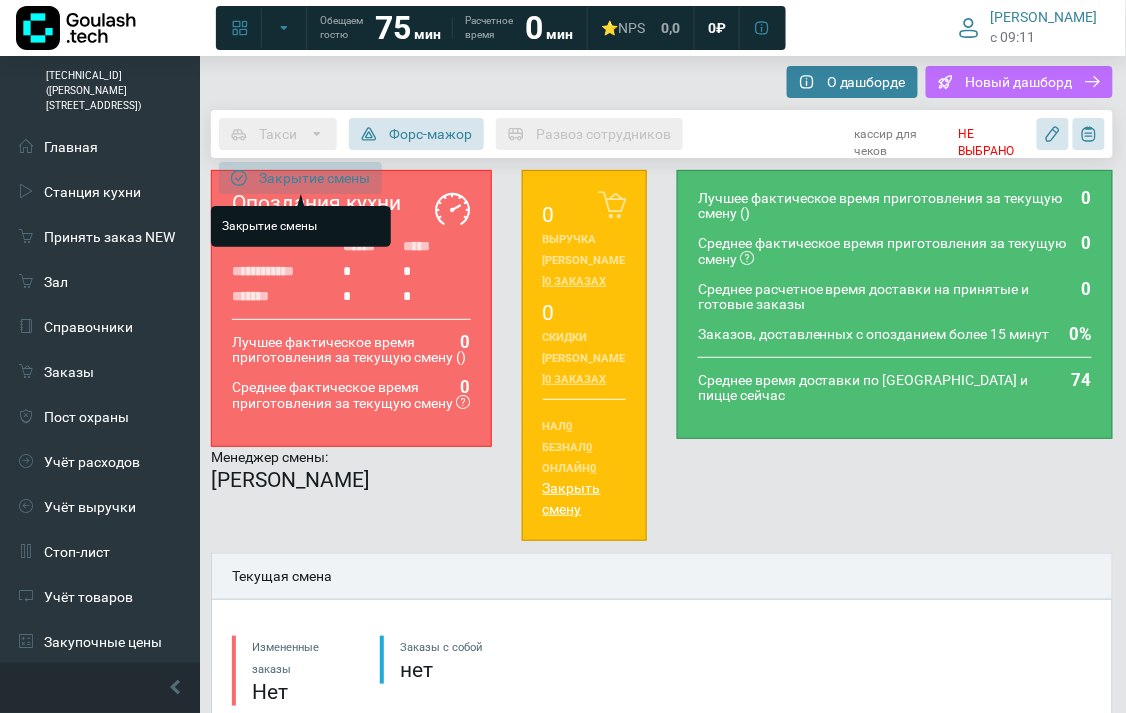 scroll, scrollTop: 444, scrollLeft: 0, axis: vertical 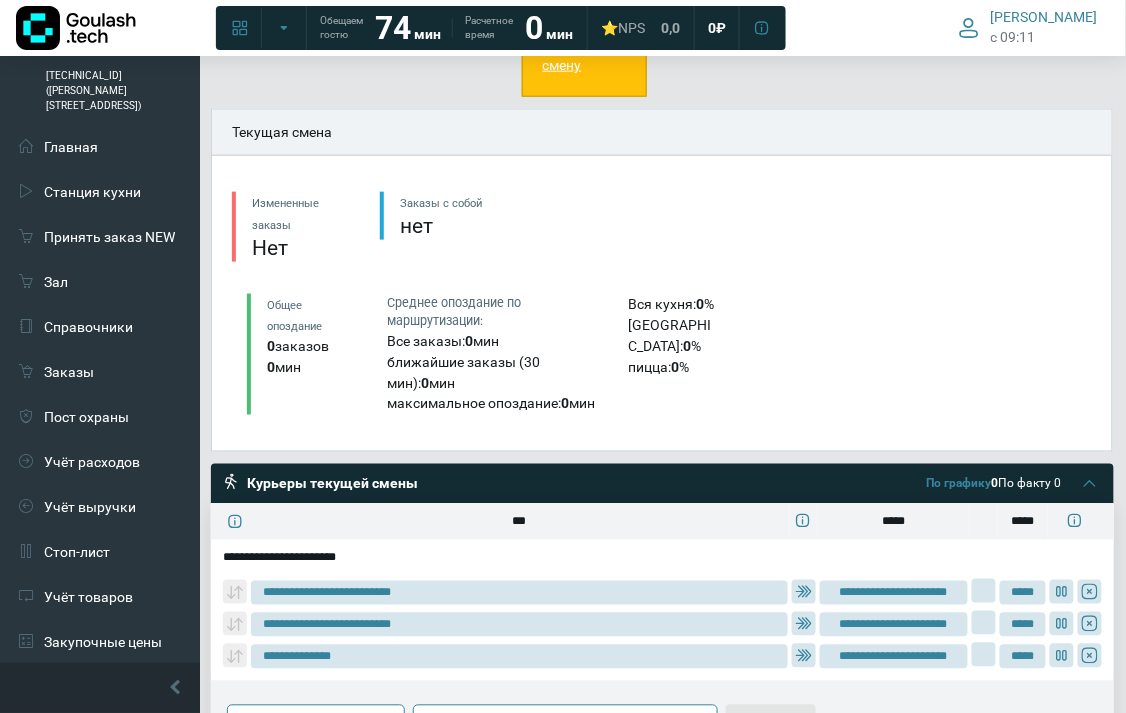 type on "**********" 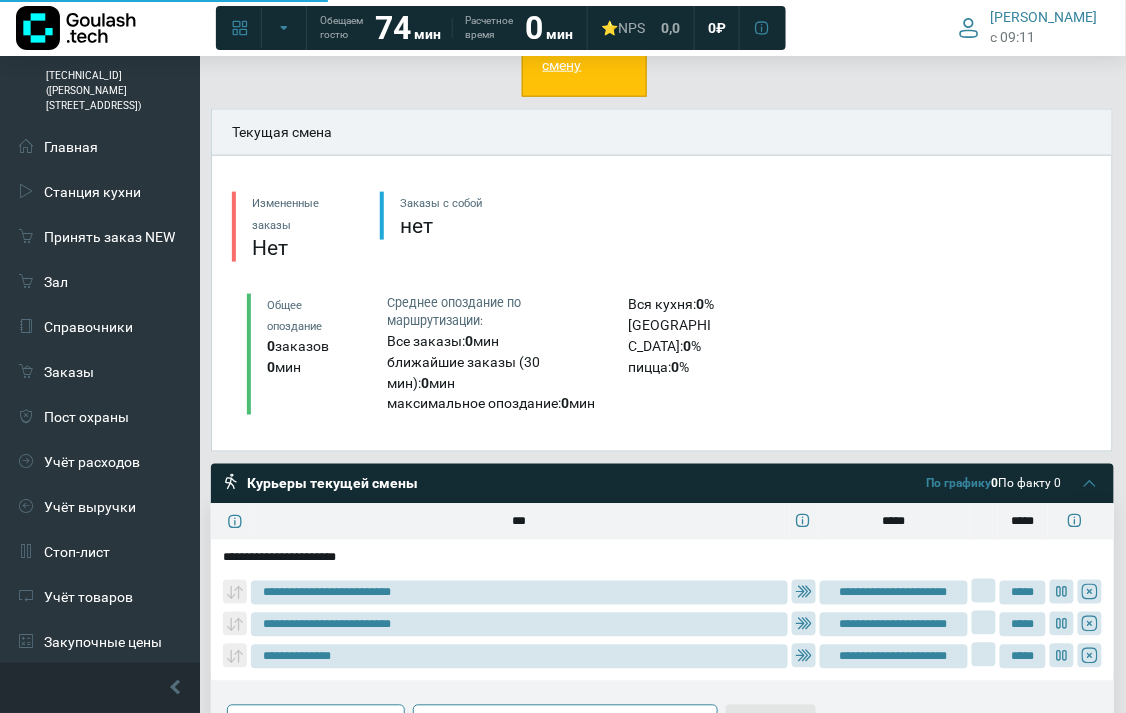 type on "**********" 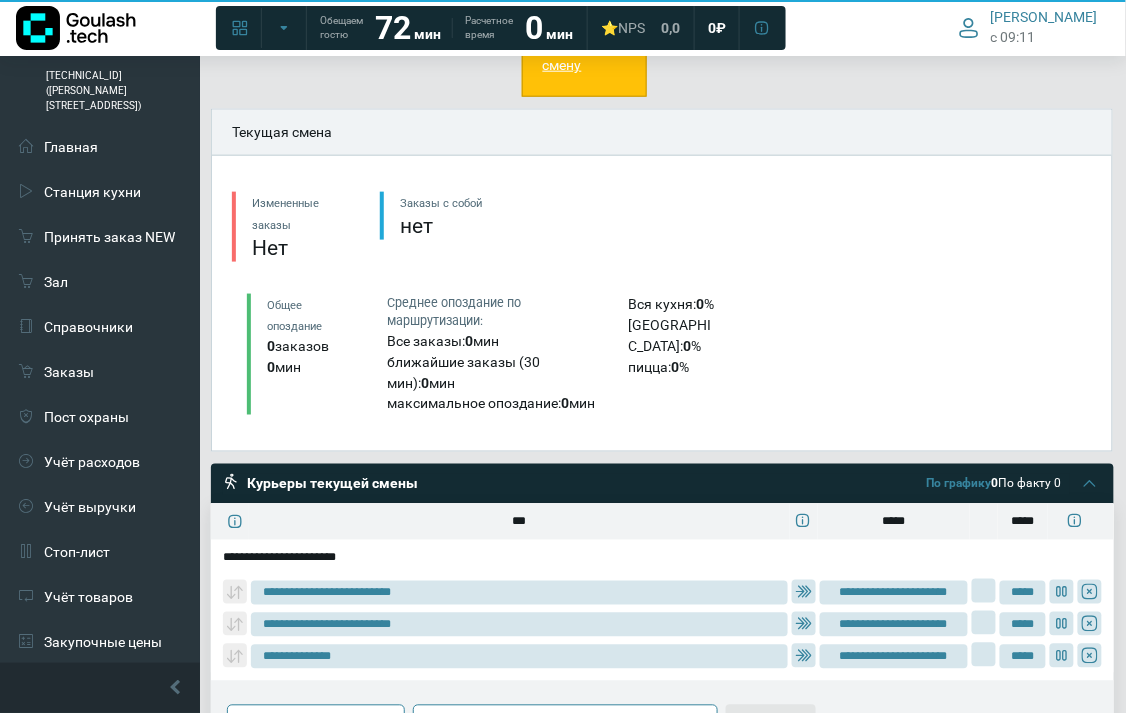 type on "**********" 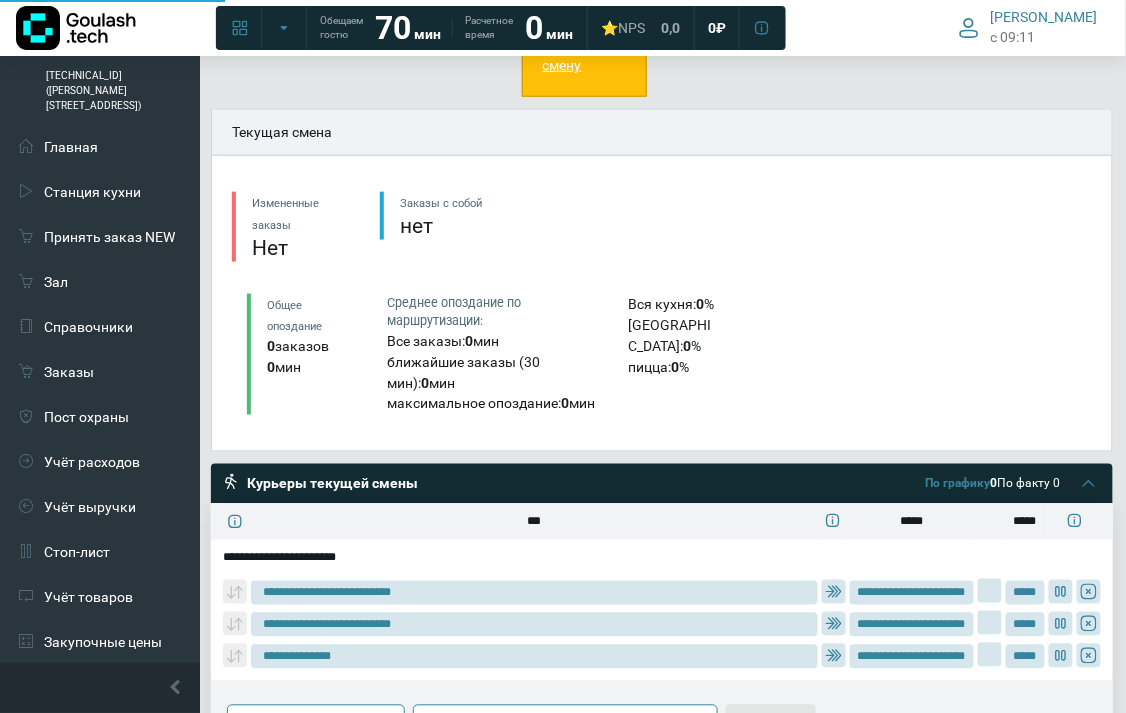 type on "**********" 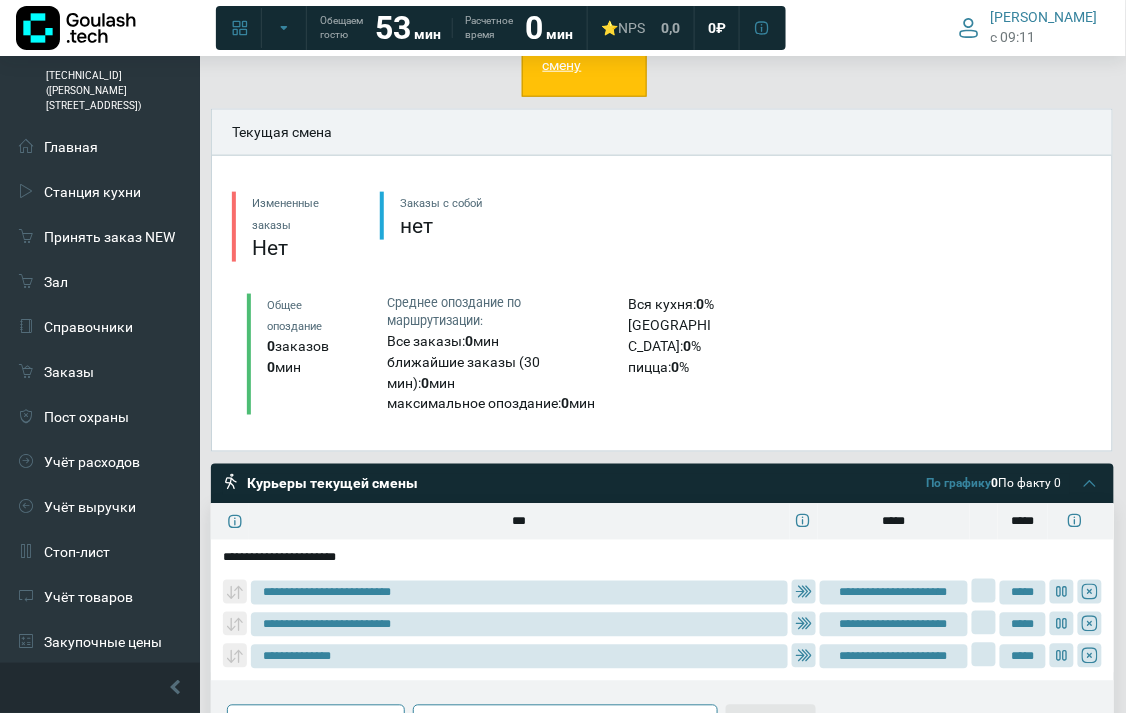 click on "*****" at bounding box center (894, 522) 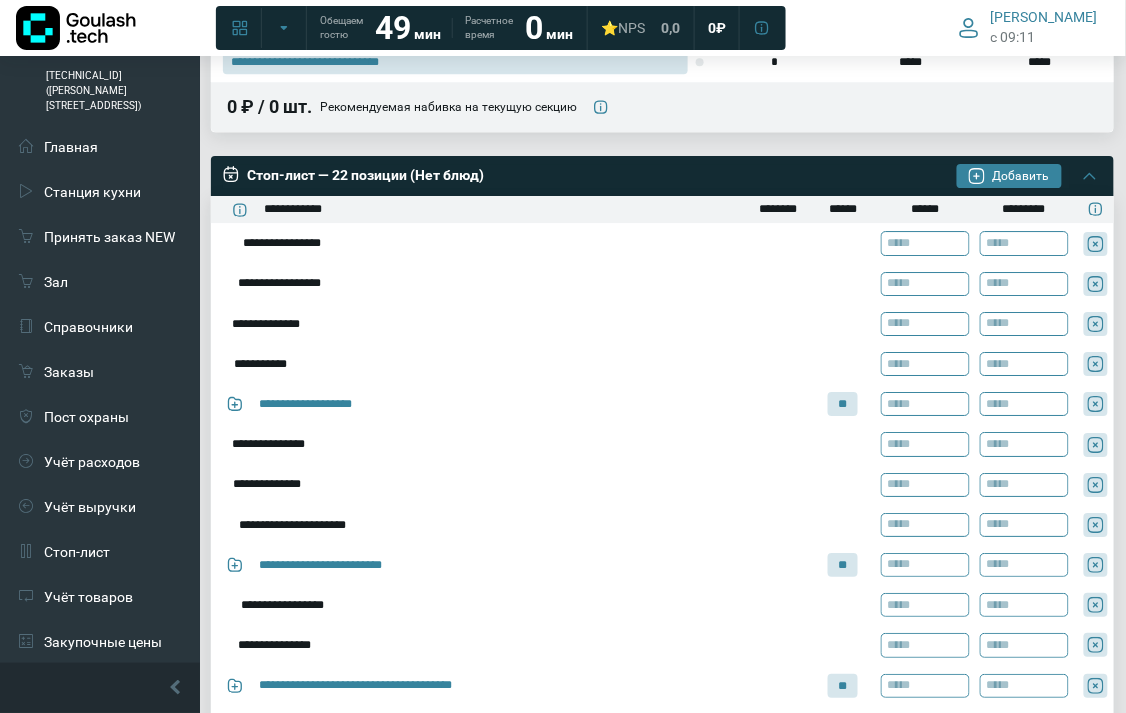 scroll, scrollTop: 1346, scrollLeft: 0, axis: vertical 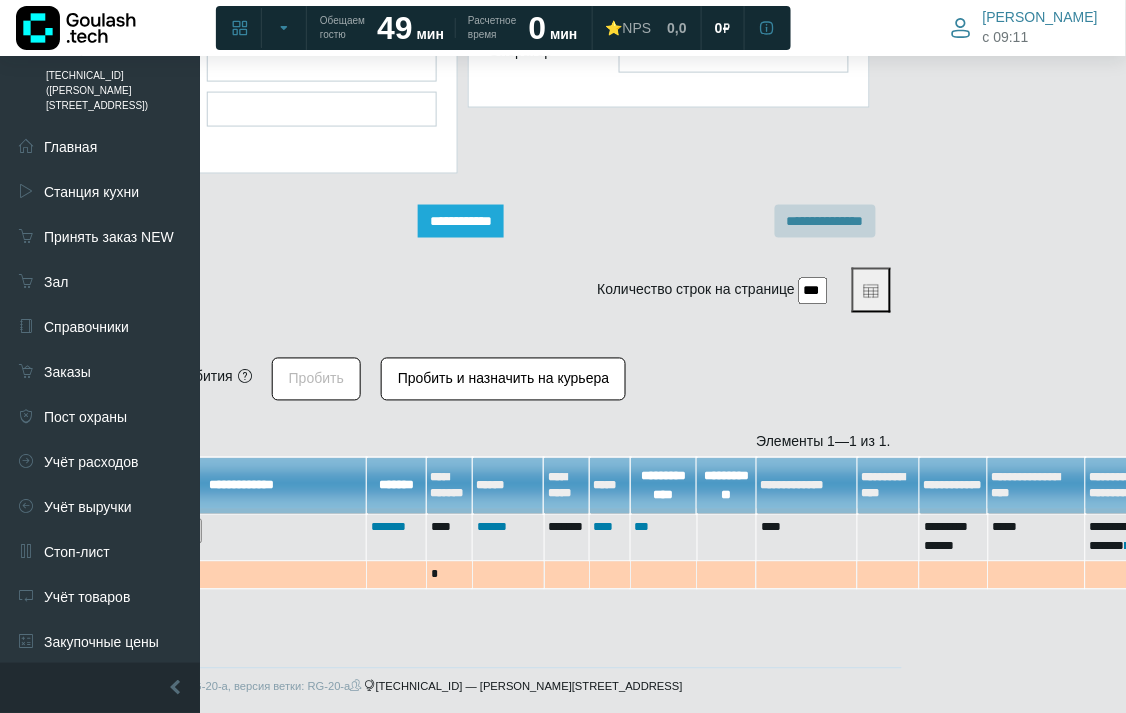 click on "**********" at bounding box center [461, 221] 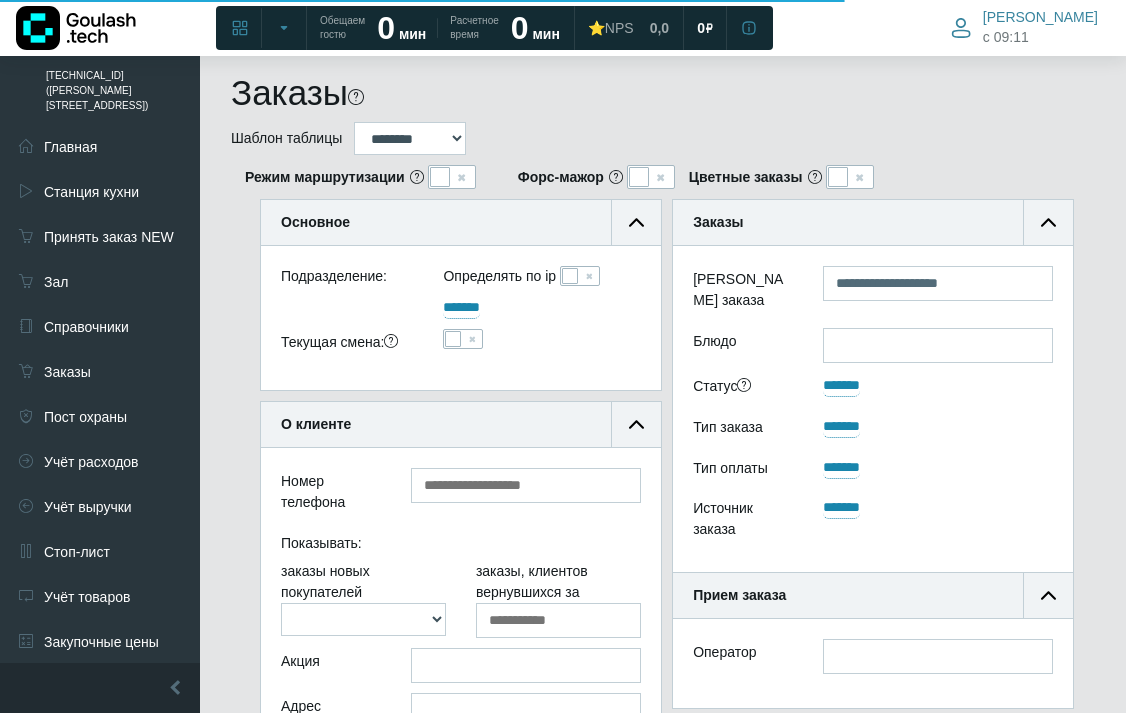 scroll, scrollTop: 0, scrollLeft: 0, axis: both 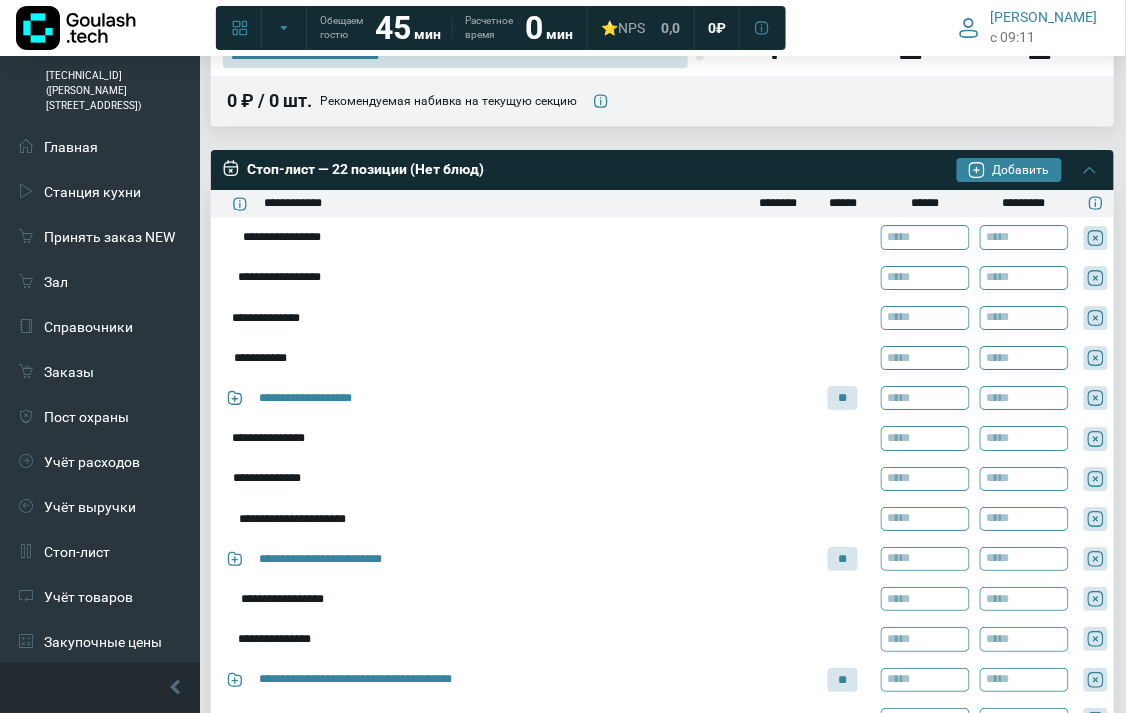 type on "**********" 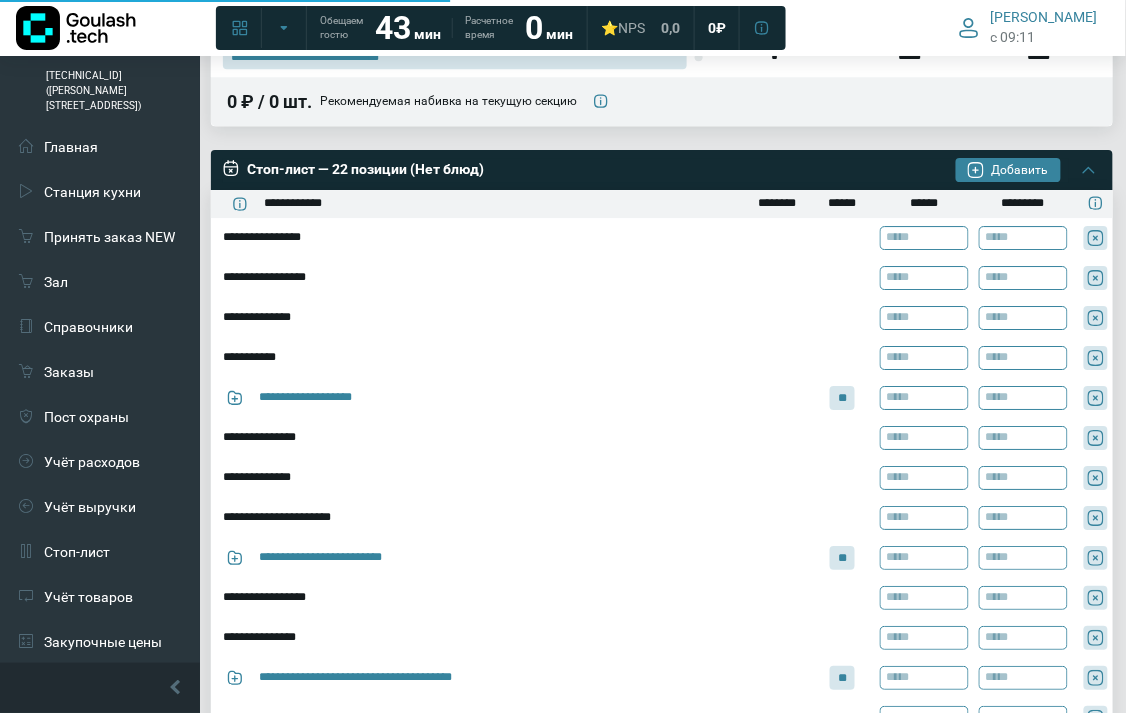 type on "**********" 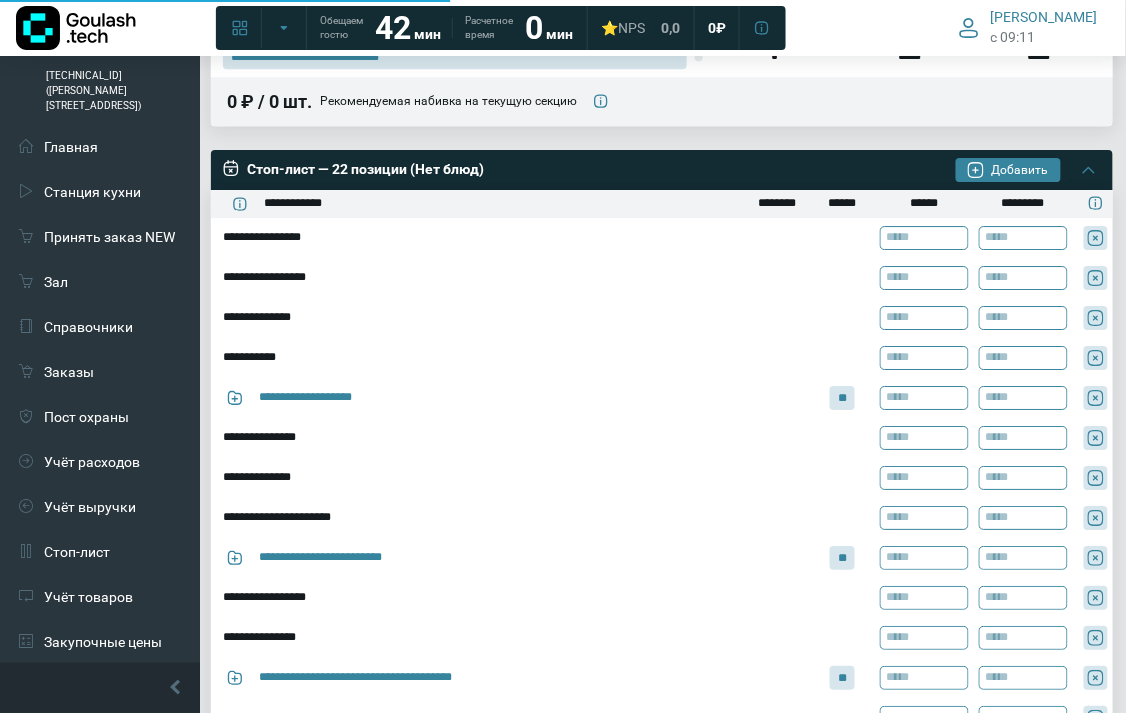 type on "**********" 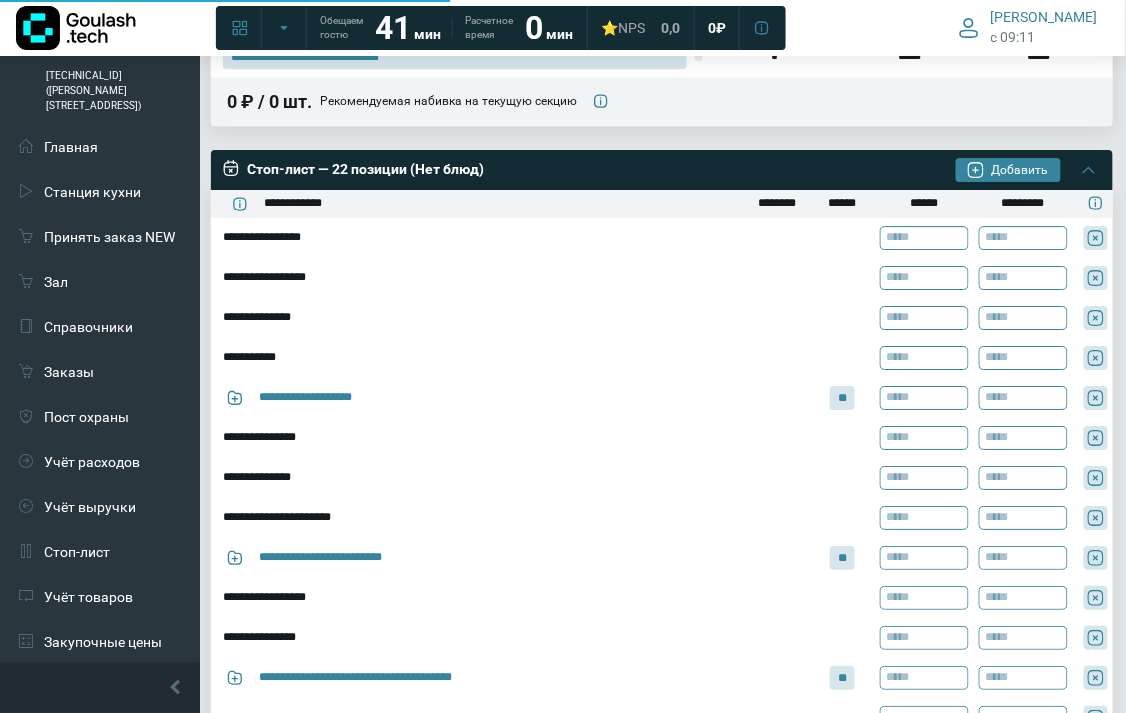 type on "**********" 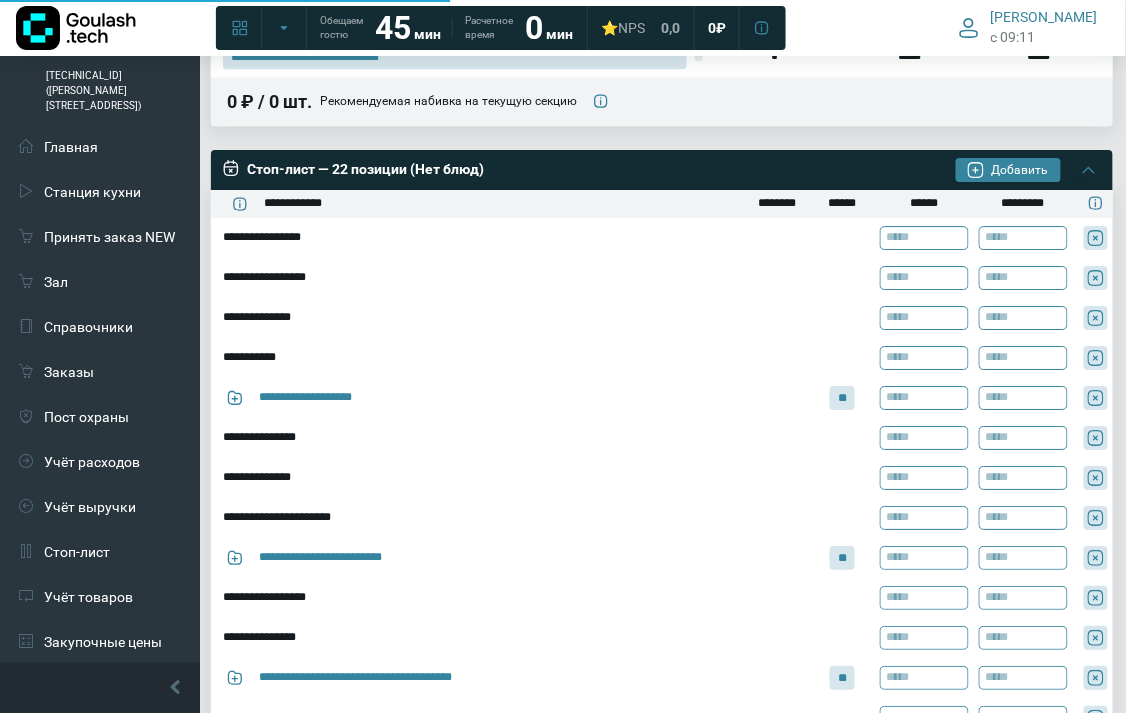type on "**********" 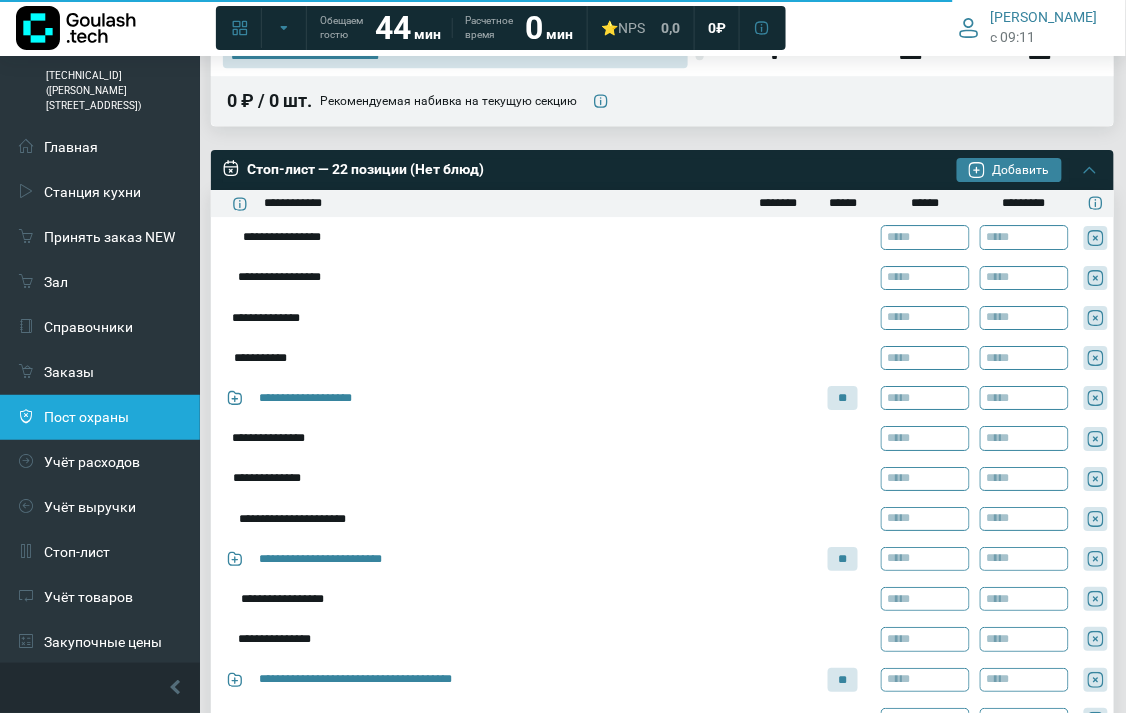 click on "Пост охраны" at bounding box center (100, 417) 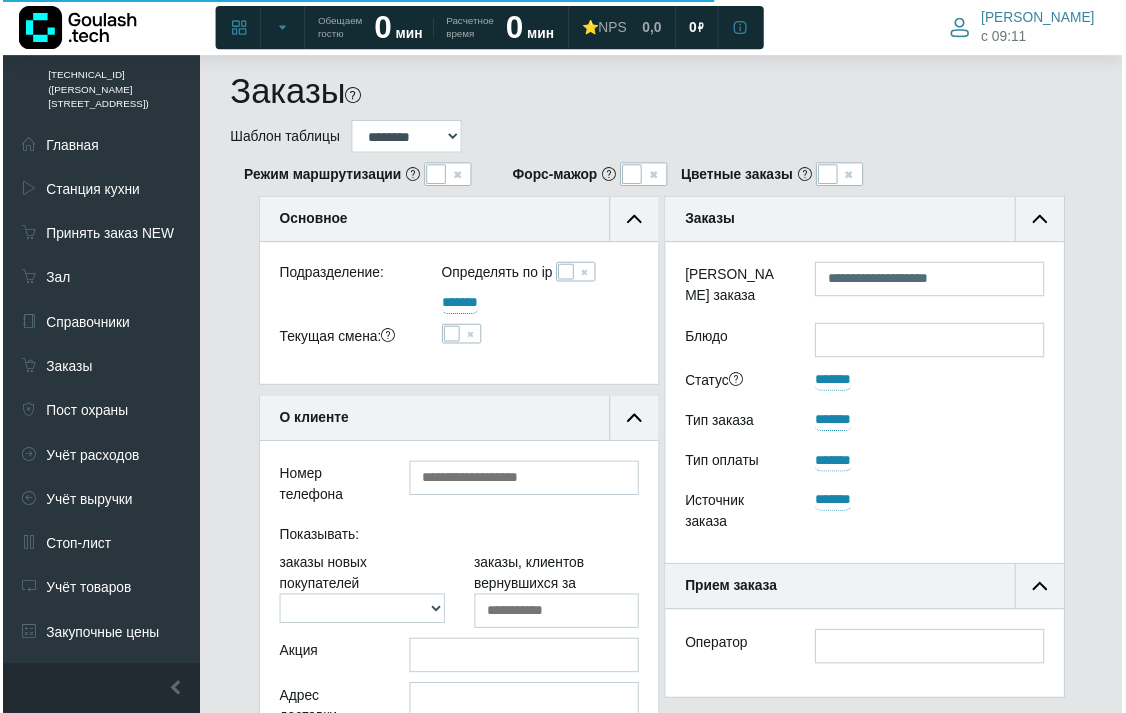 scroll, scrollTop: 500, scrollLeft: 0, axis: vertical 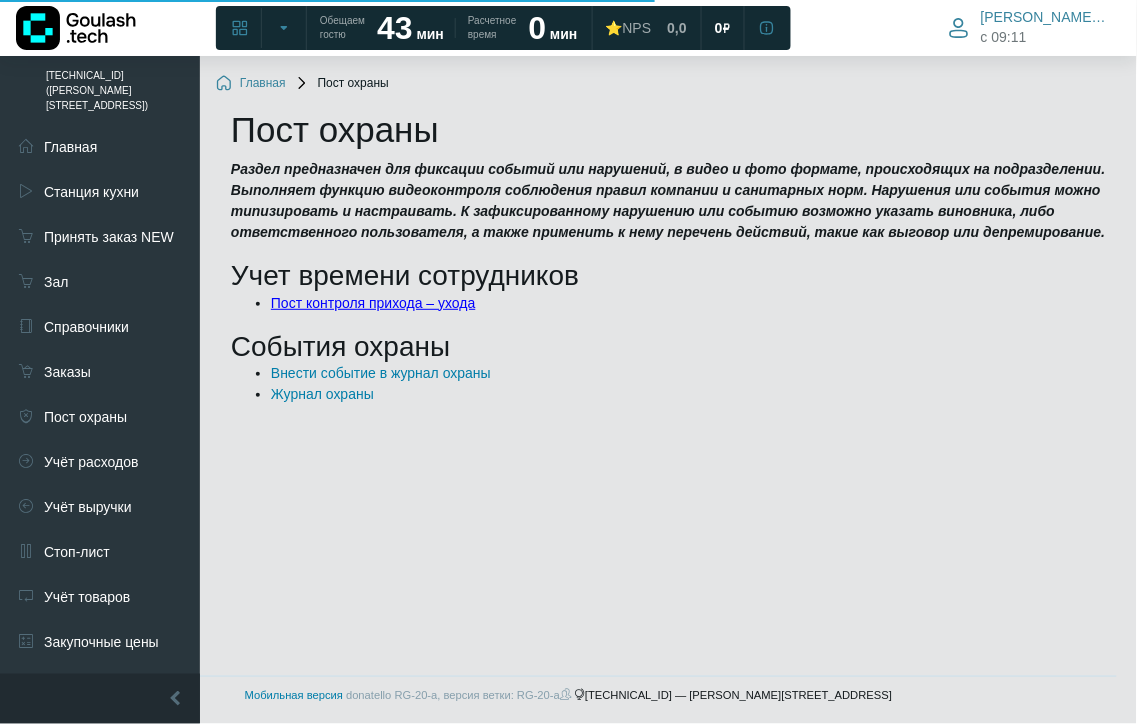 click on "Пост контроля прихода – ухода" at bounding box center (373, 303) 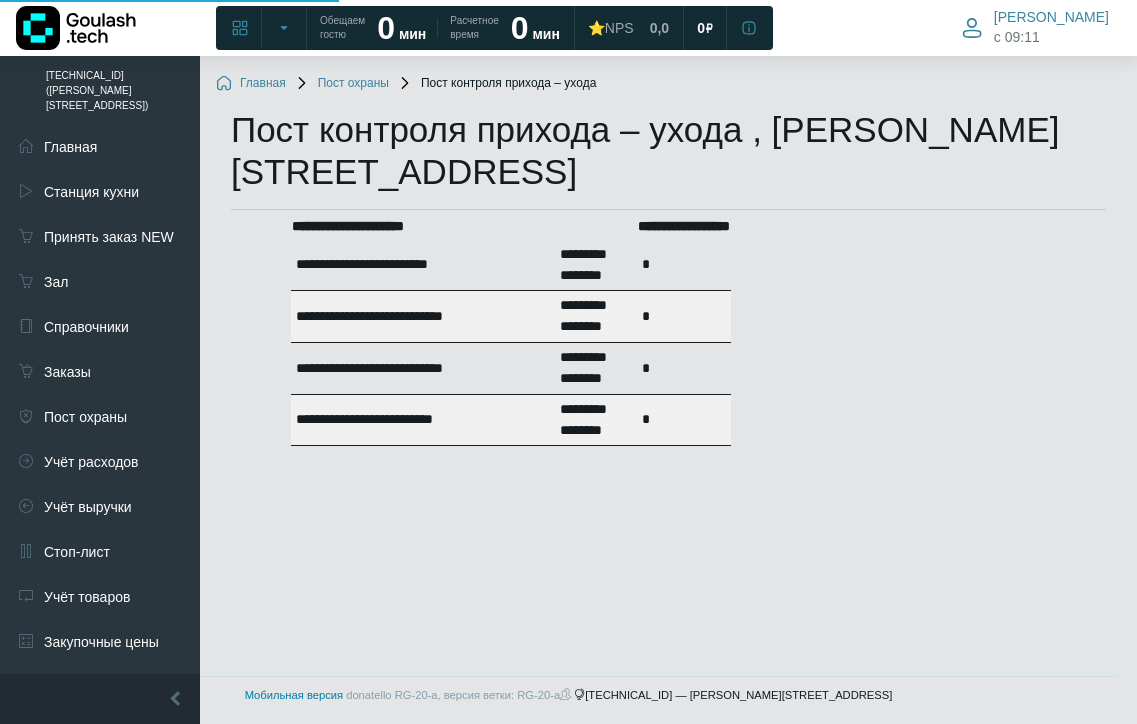 scroll, scrollTop: 0, scrollLeft: 0, axis: both 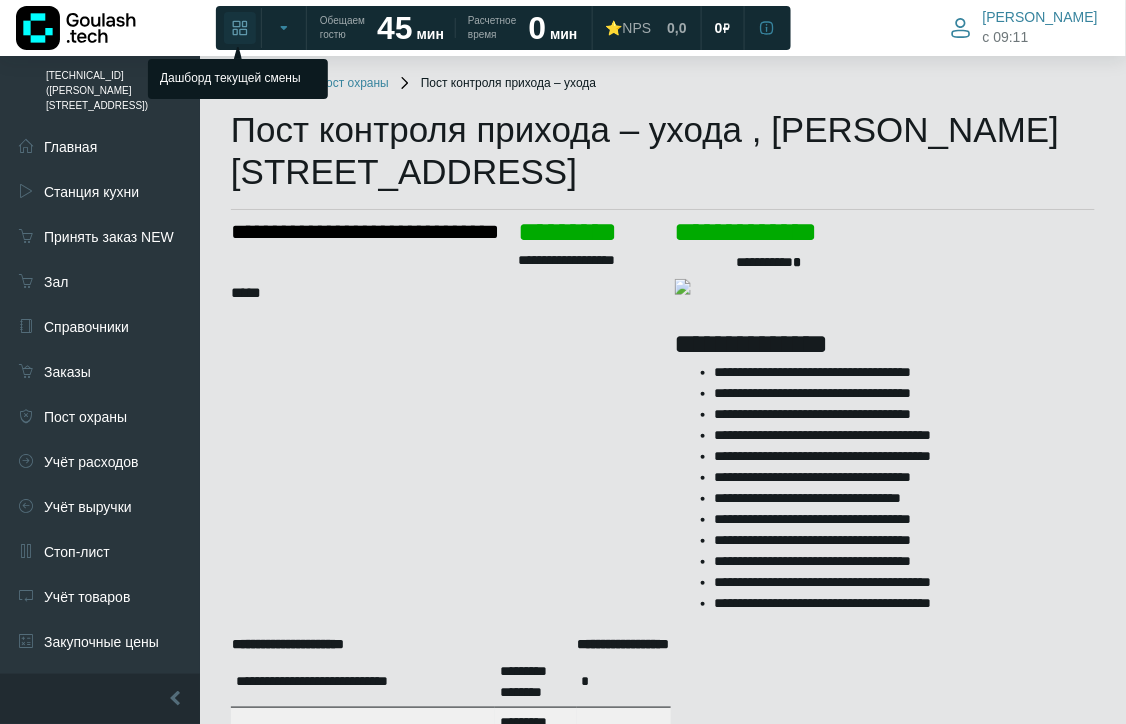 click 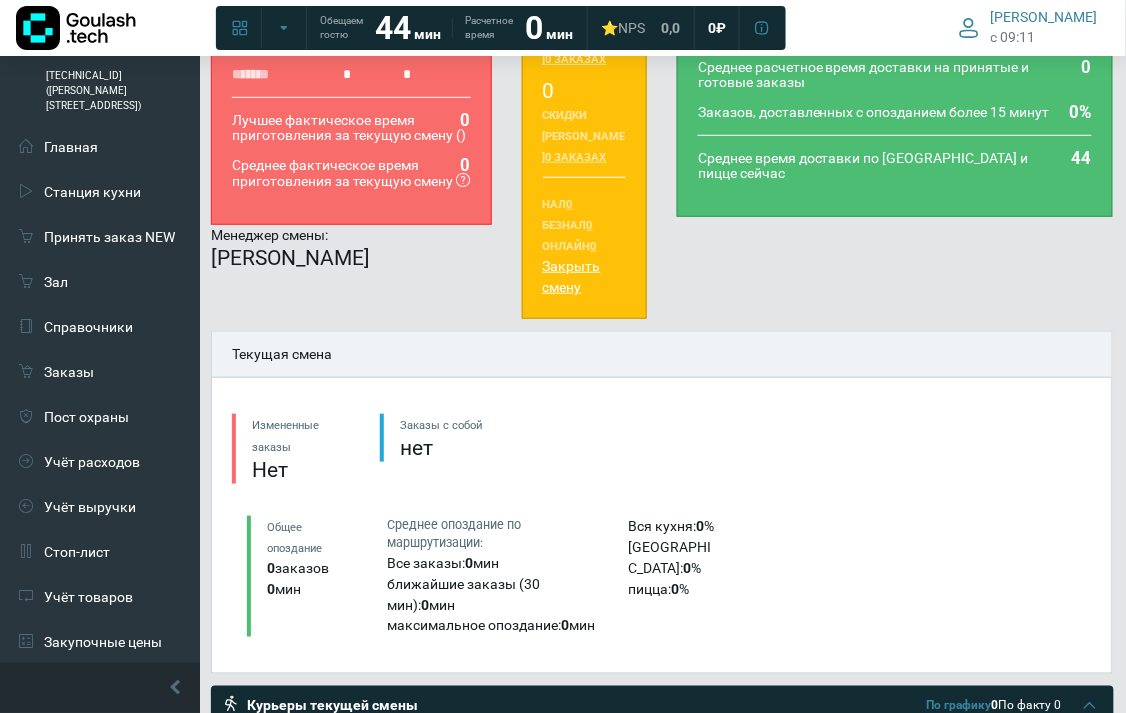 scroll, scrollTop: 777, scrollLeft: 0, axis: vertical 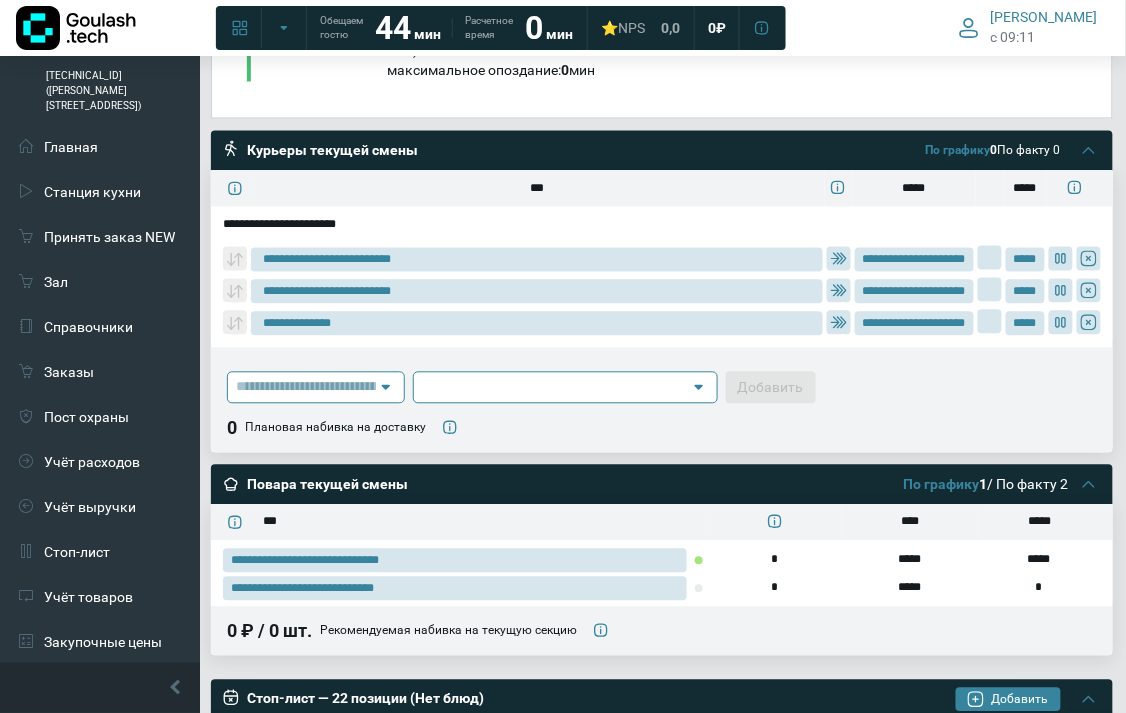 type on "**********" 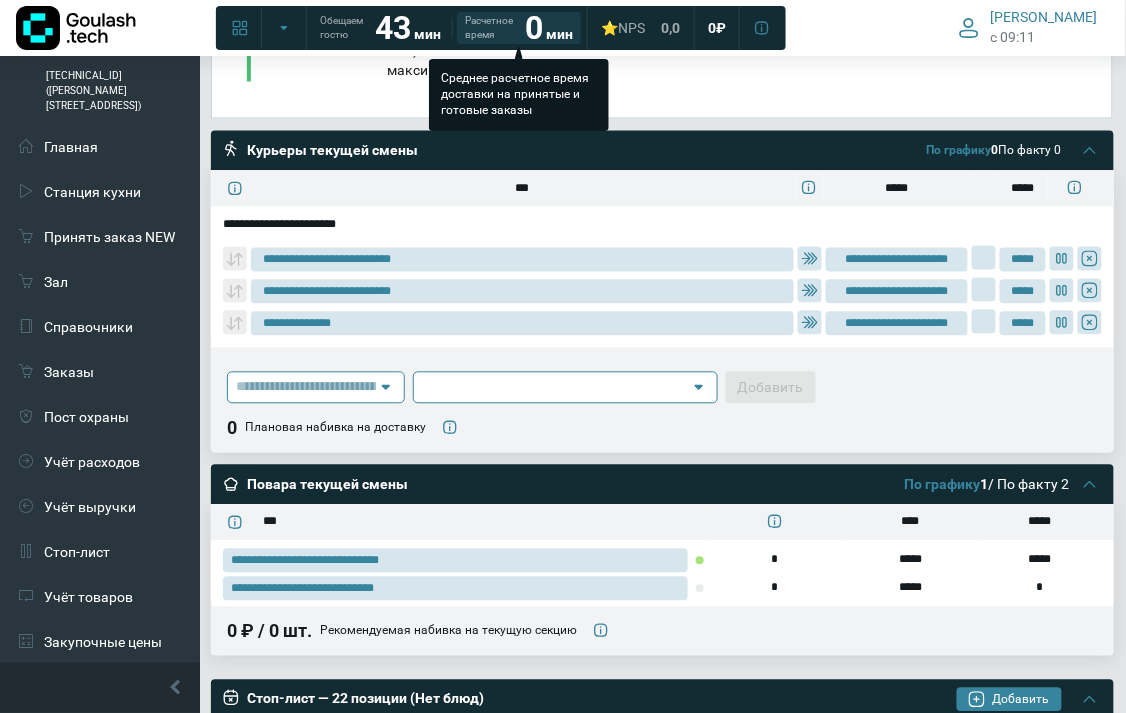 type on "**********" 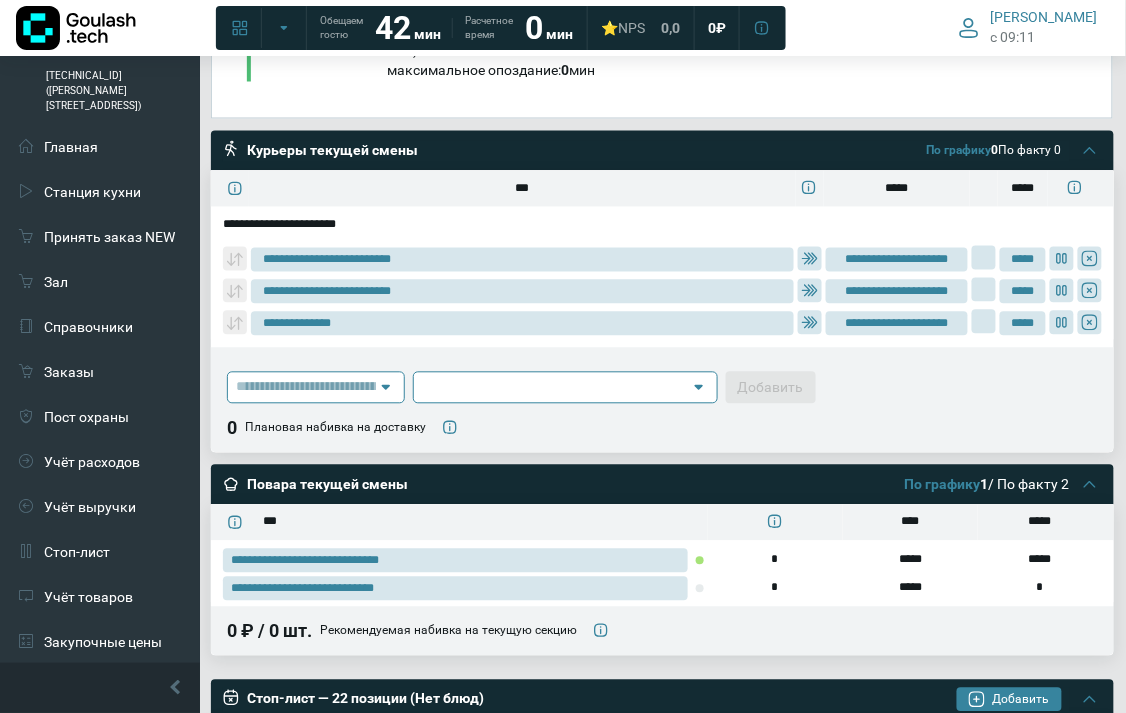 type on "**********" 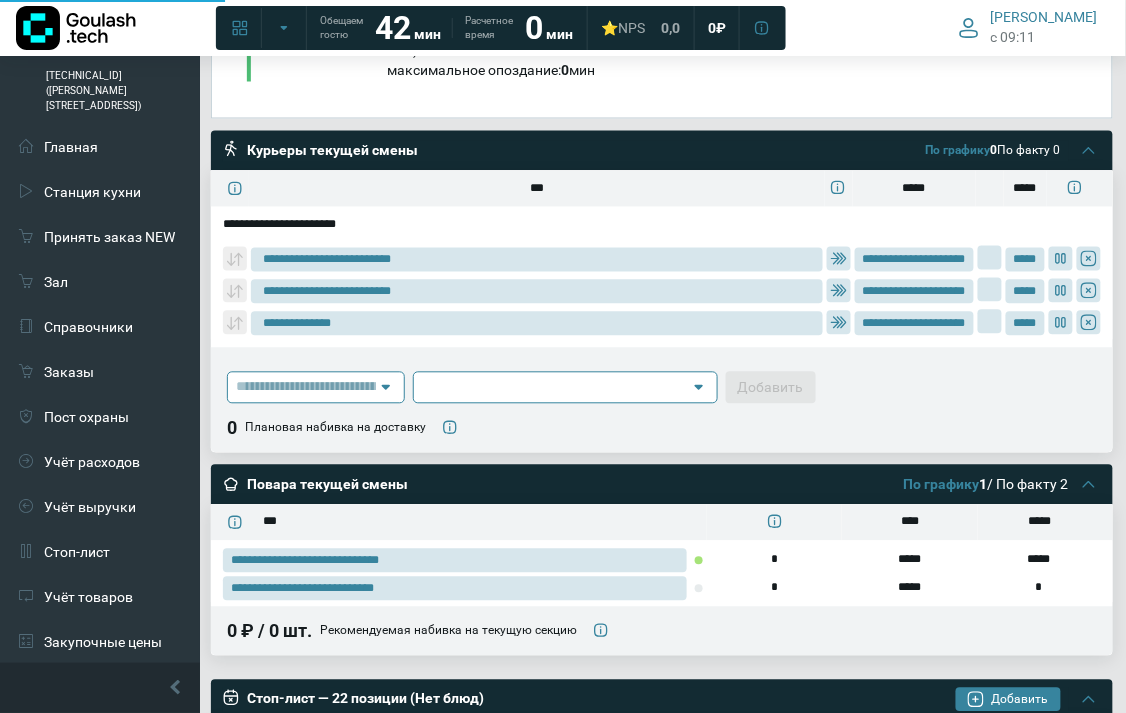 type on "**********" 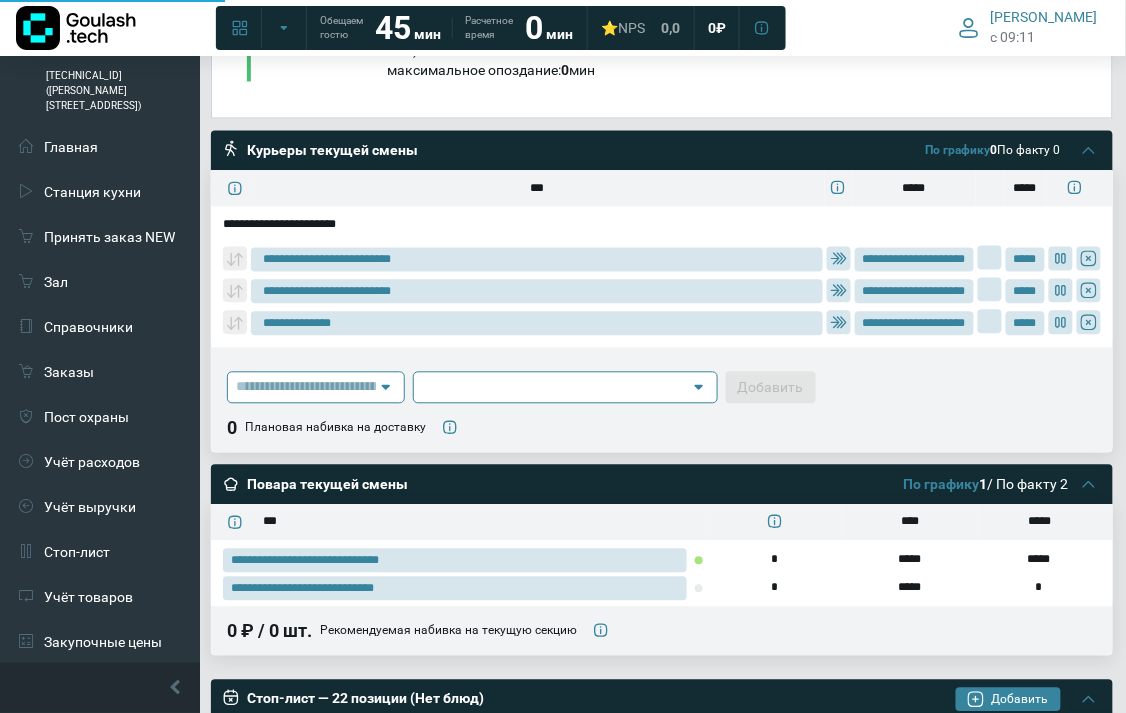 type on "**********" 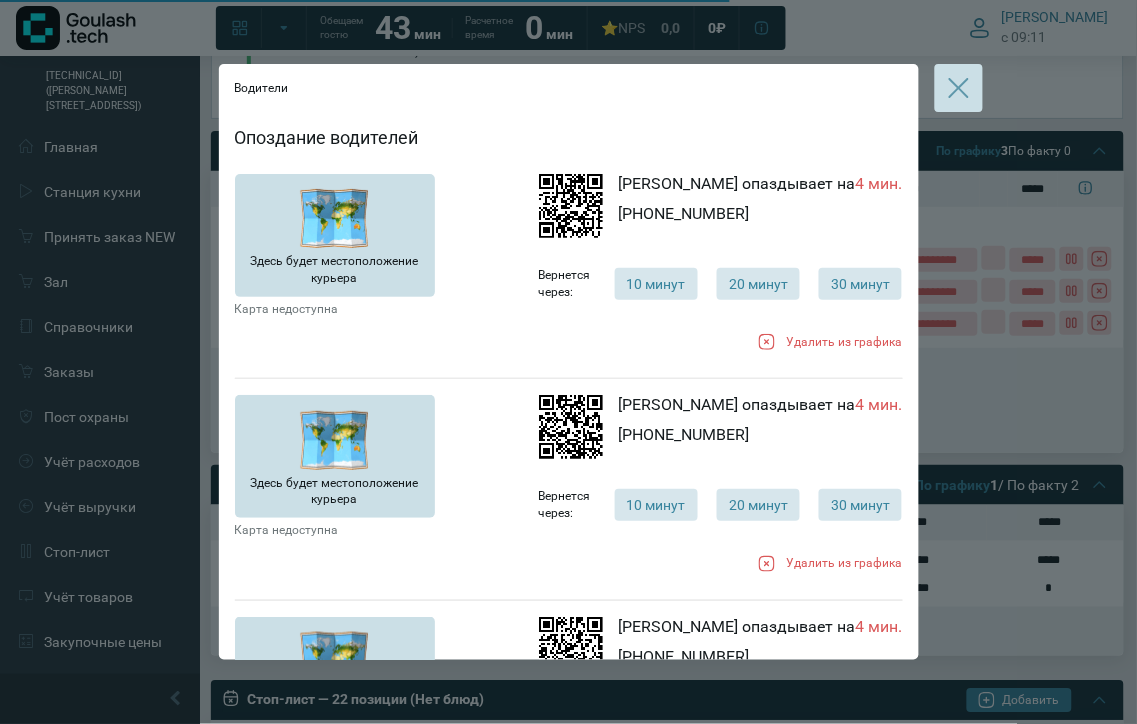 click 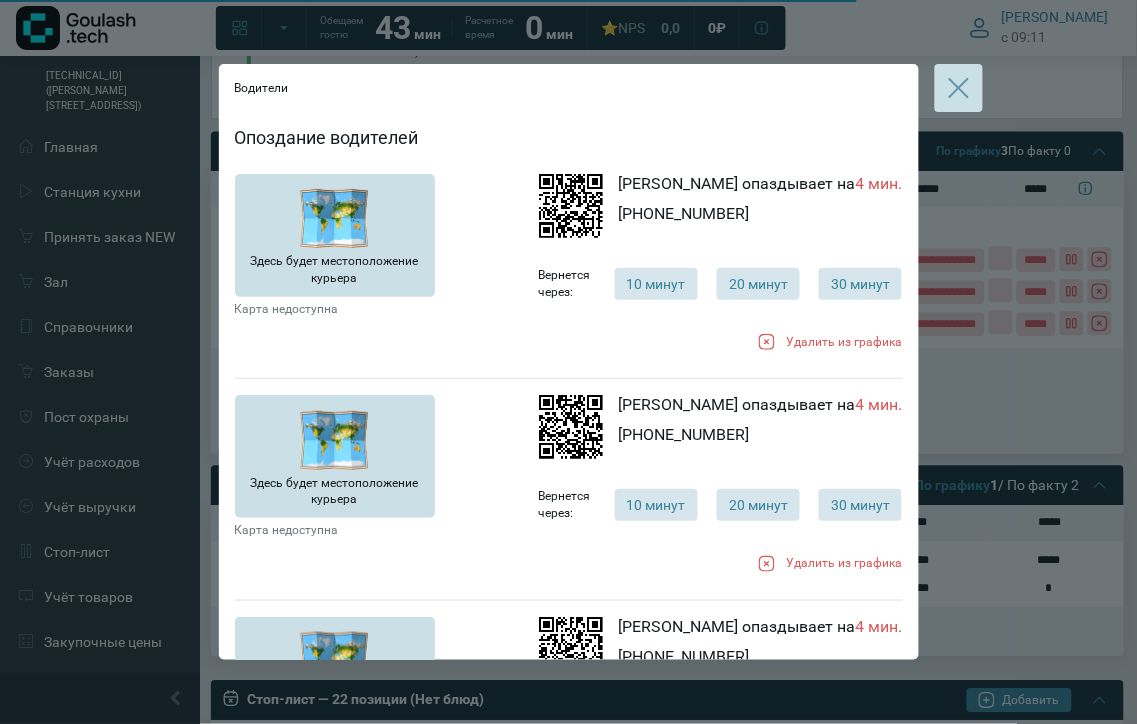 click 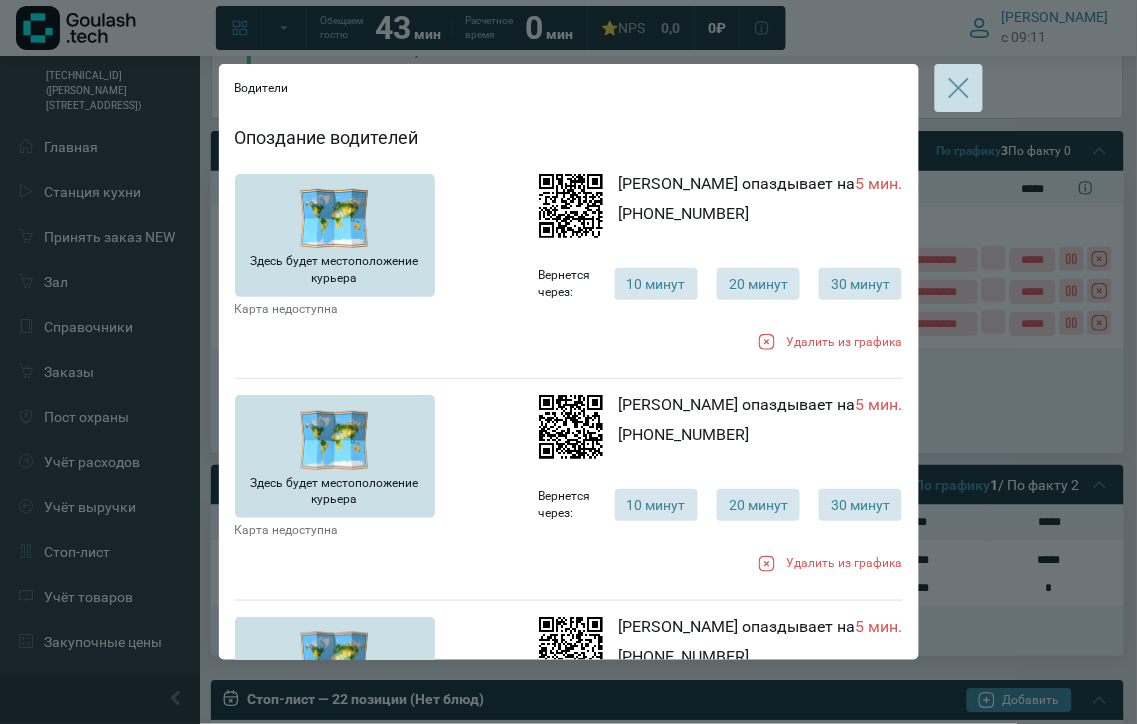 click at bounding box center (959, 88) 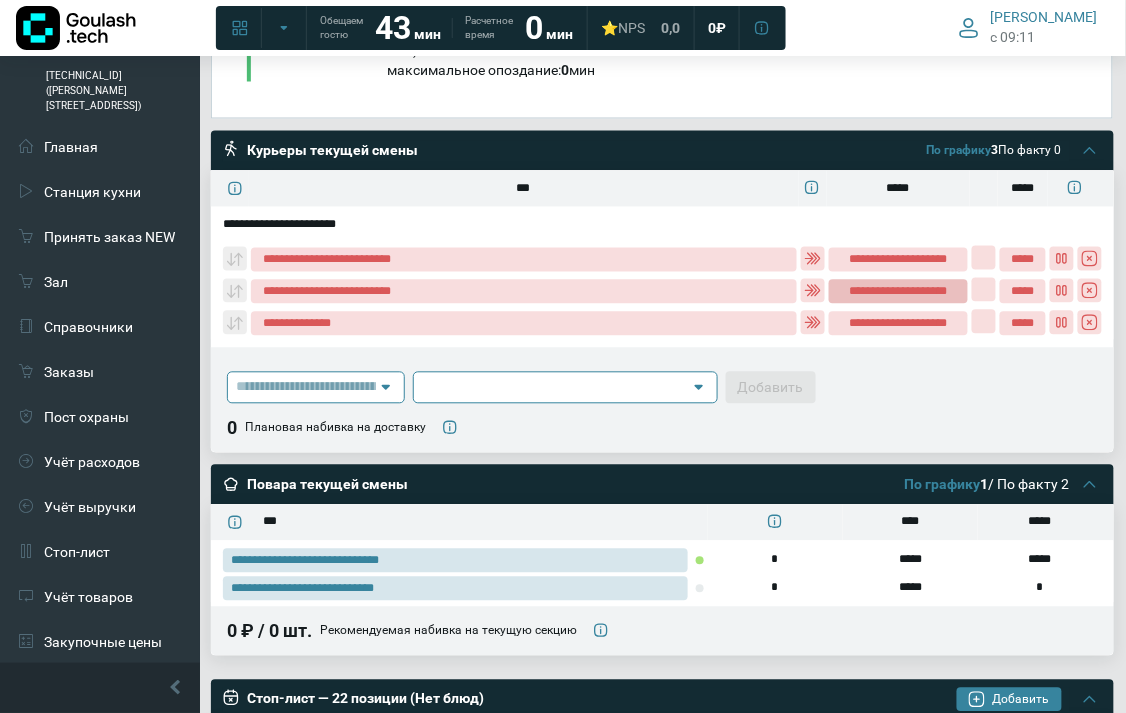click on "**********" 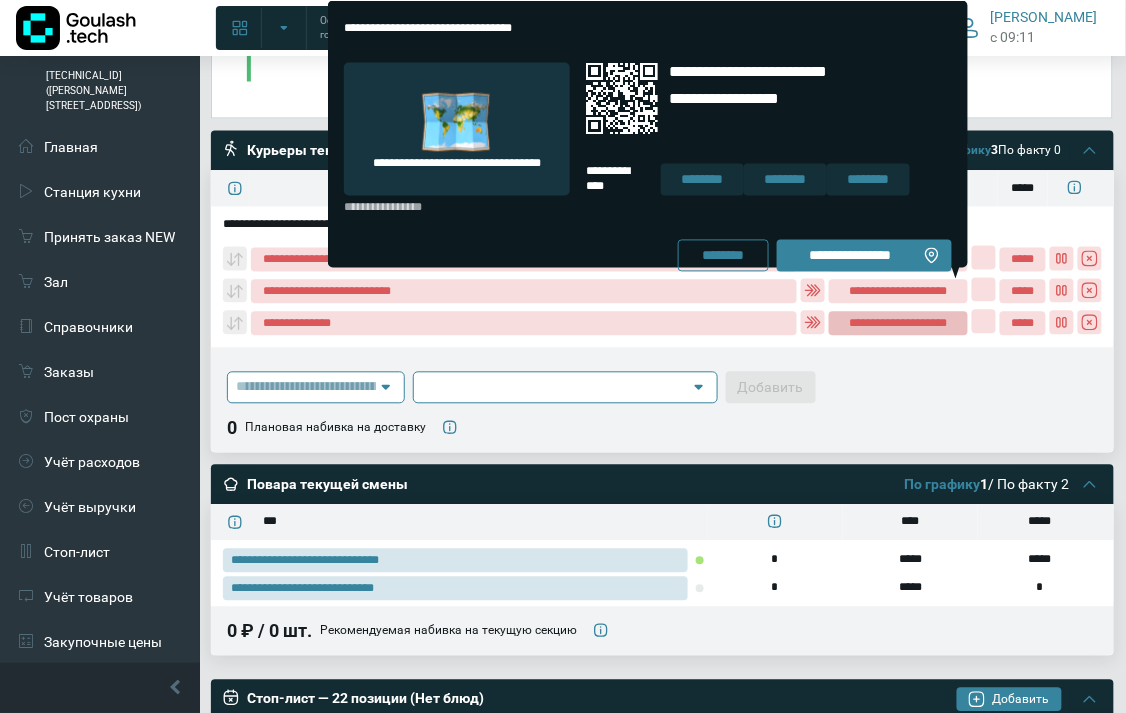 click on "**********" at bounding box center (898, 324) 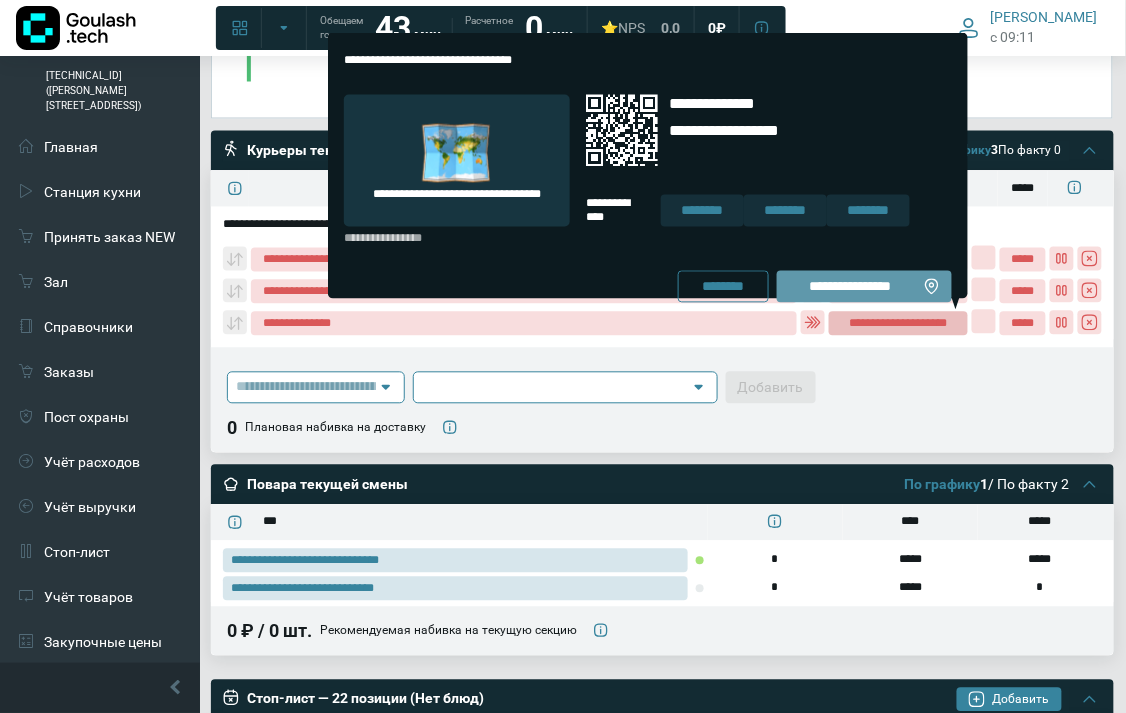 click on "**********" at bounding box center [850, 287] 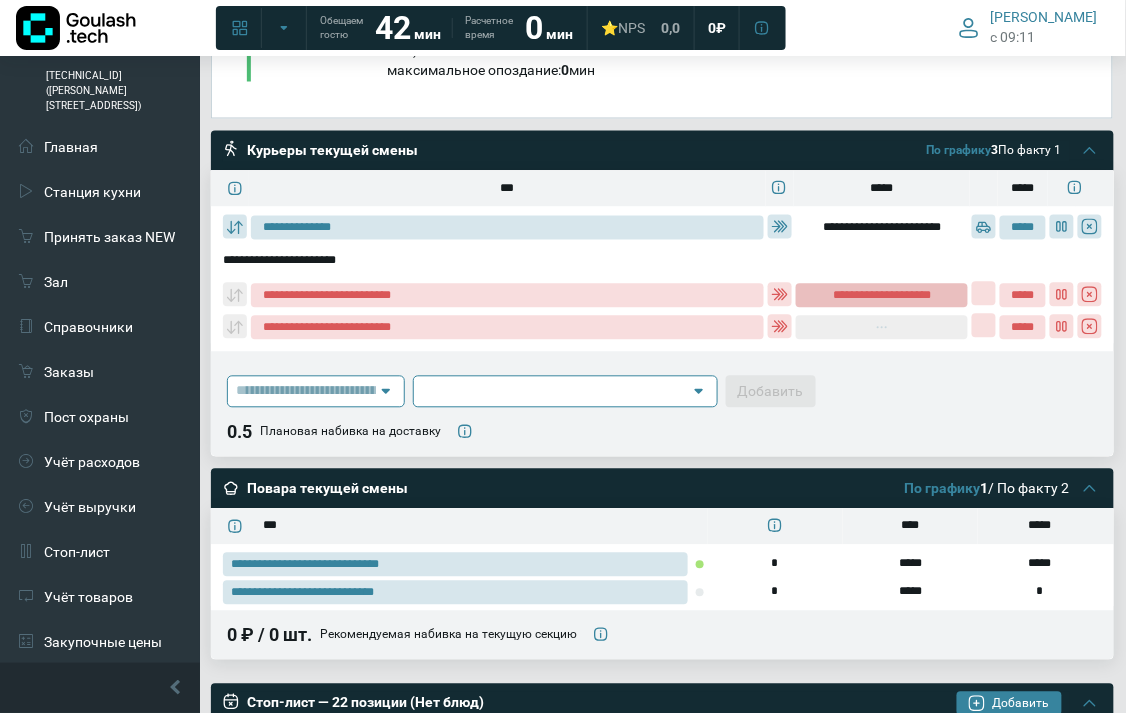 click on "**********" at bounding box center [881, 296] 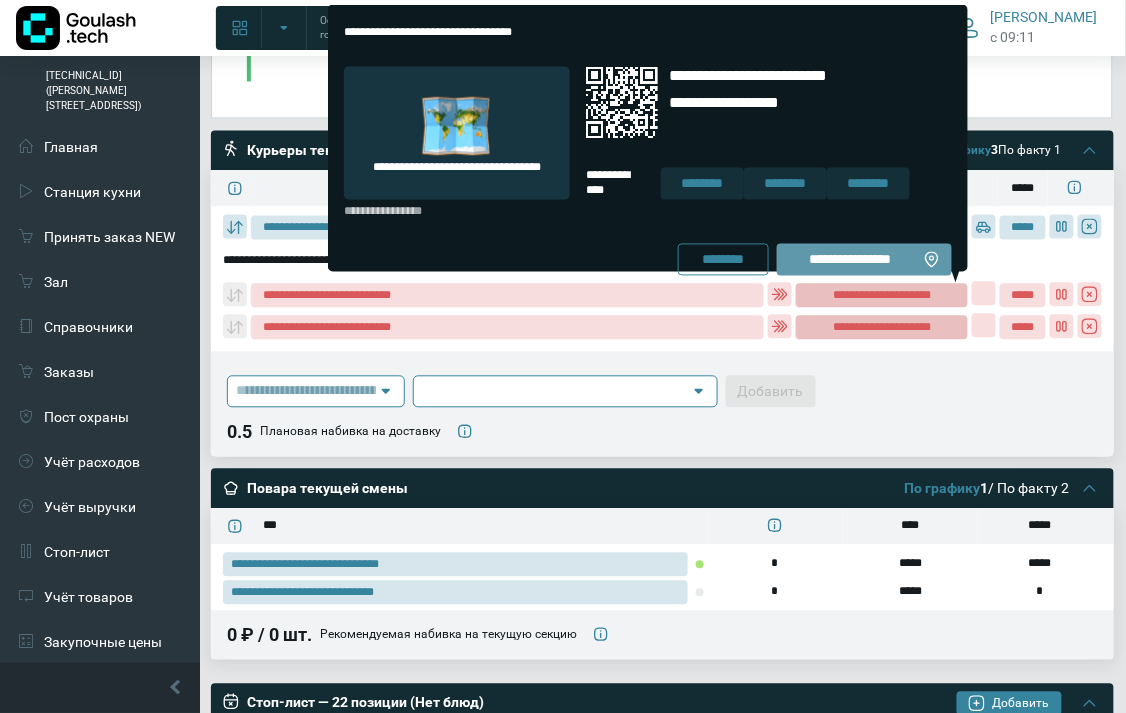 click on "**********" at bounding box center [850, 260] 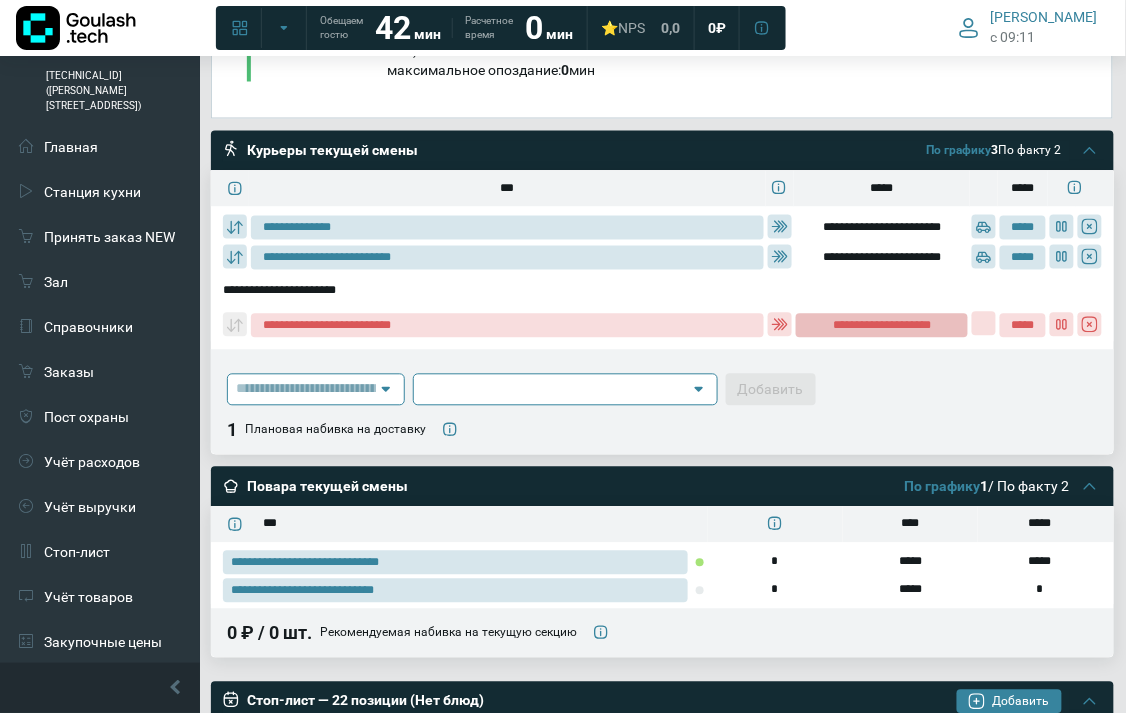 click on "**********" at bounding box center (881, 326) 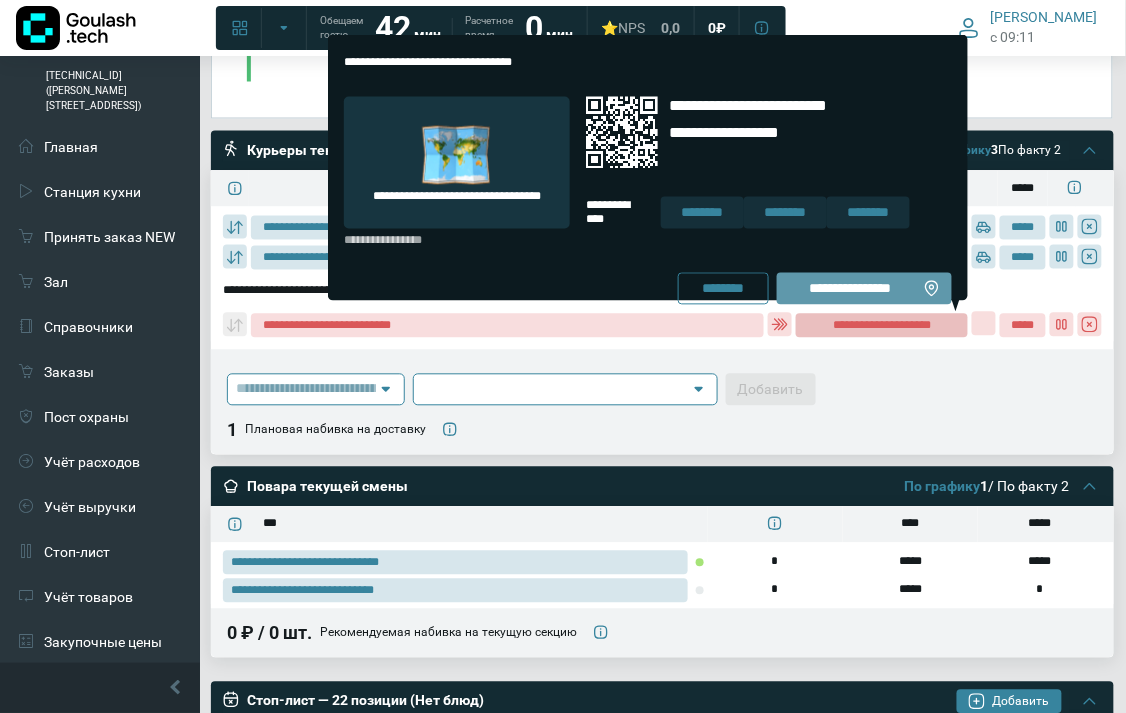 click on "**********" at bounding box center (850, 289) 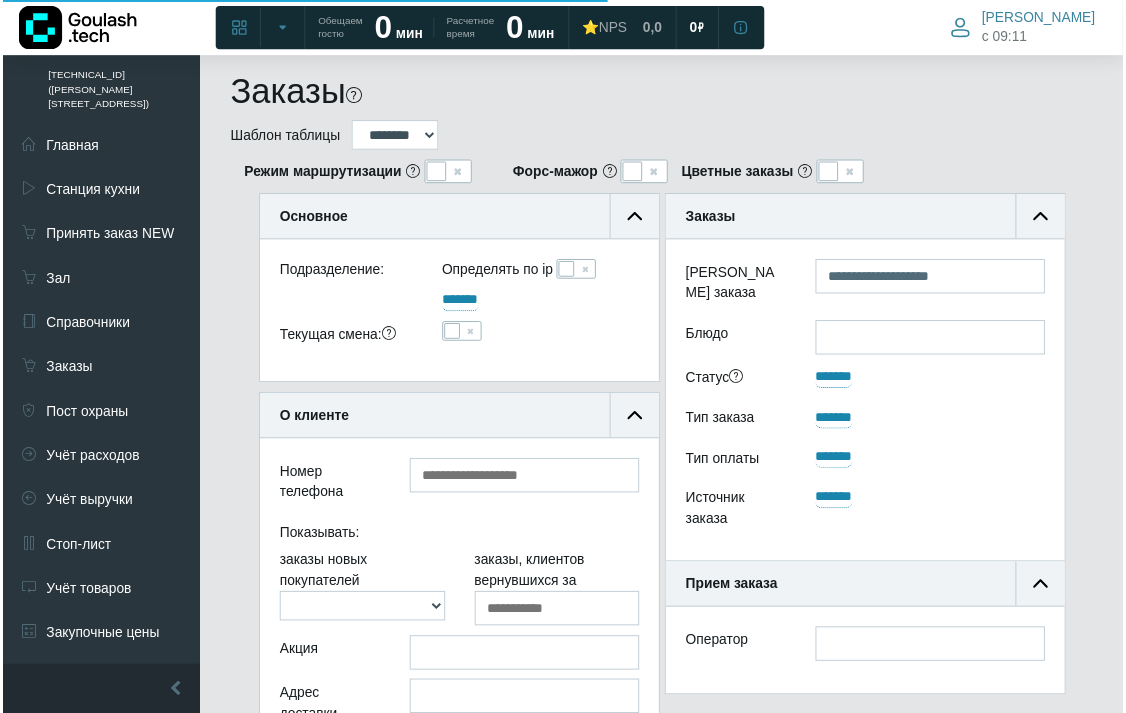 scroll, scrollTop: 0, scrollLeft: 0, axis: both 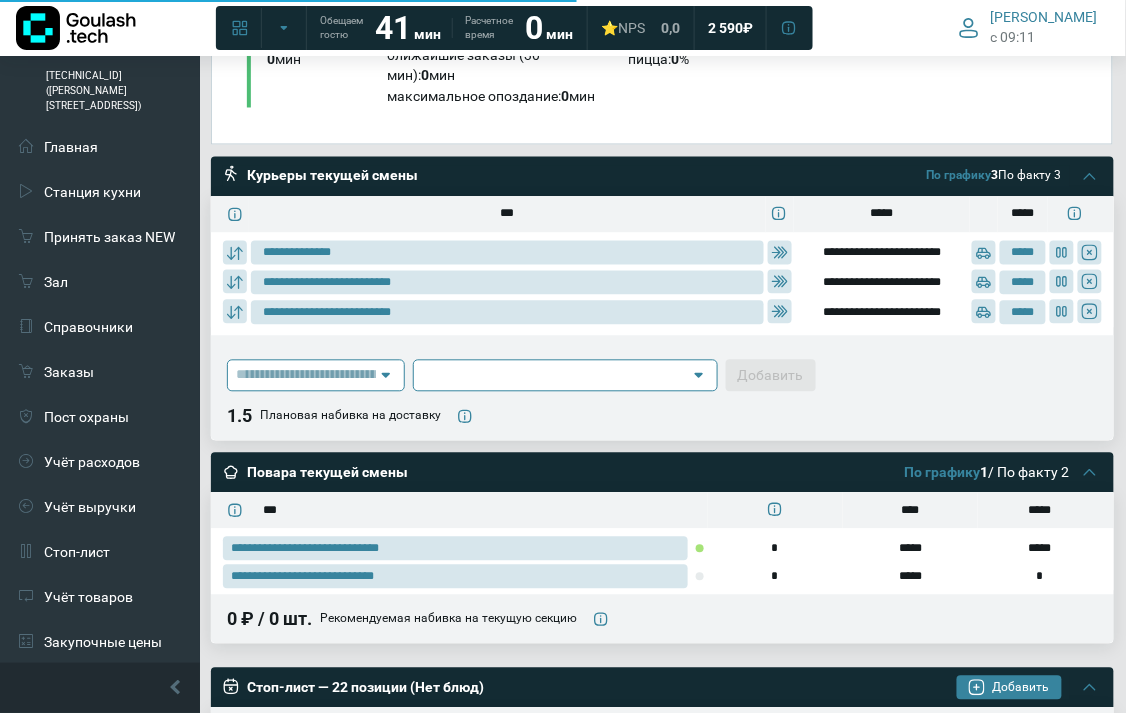 type on "**********" 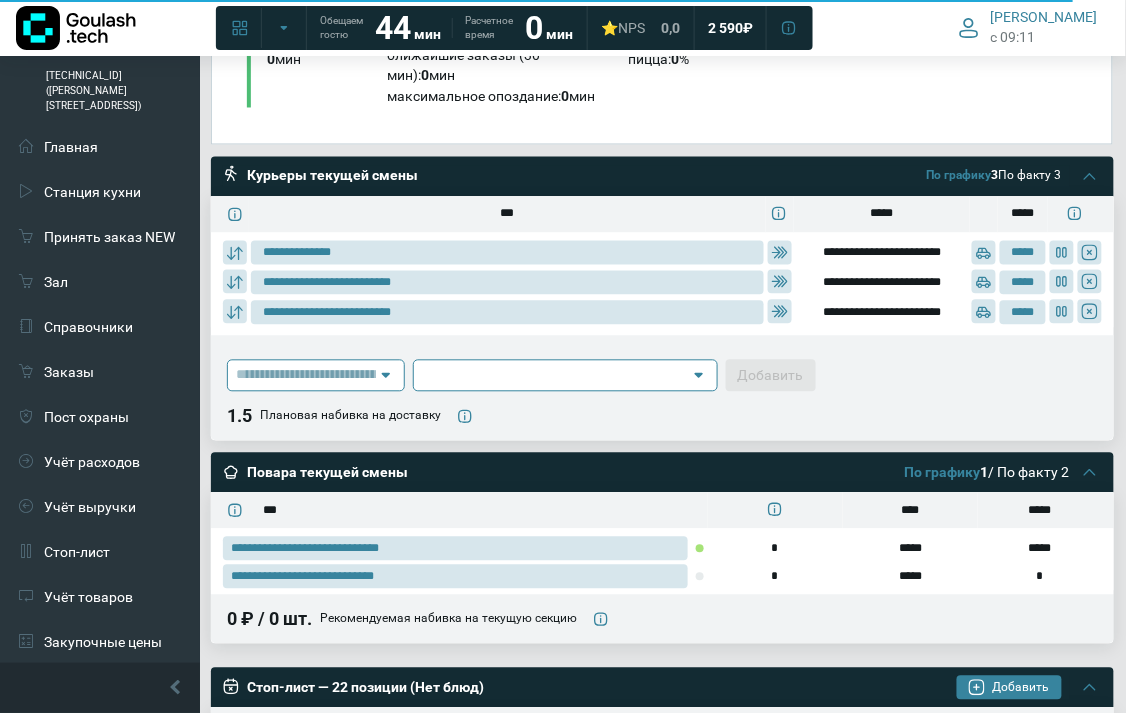 type on "**********" 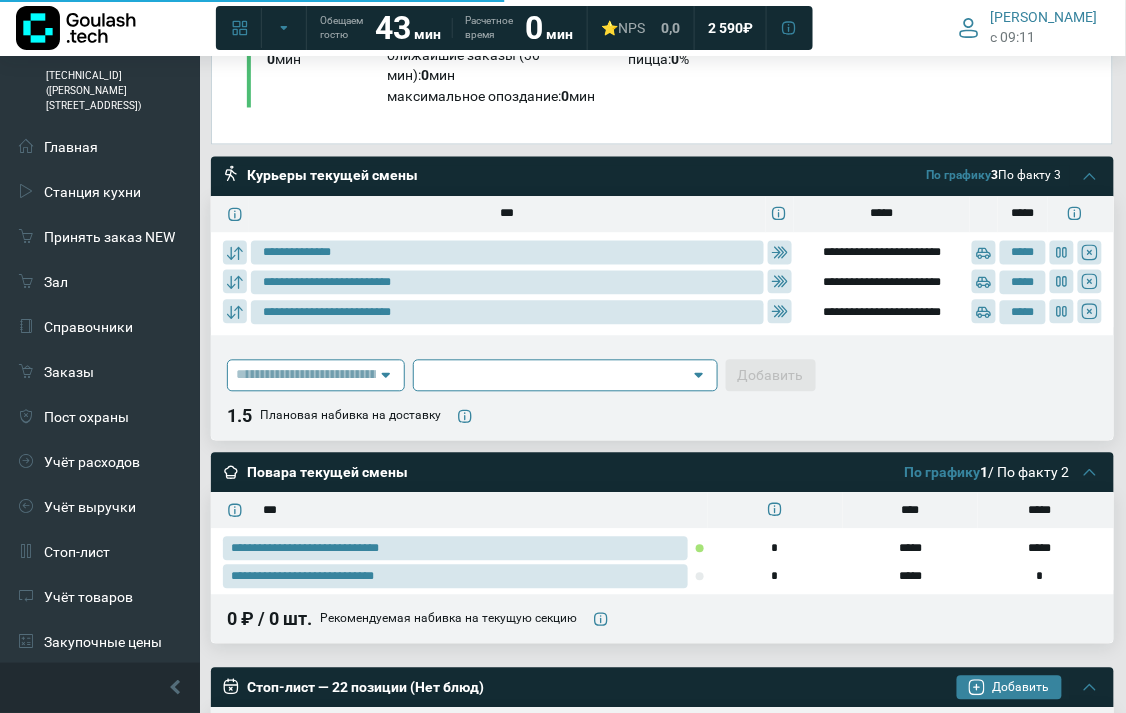 type on "**********" 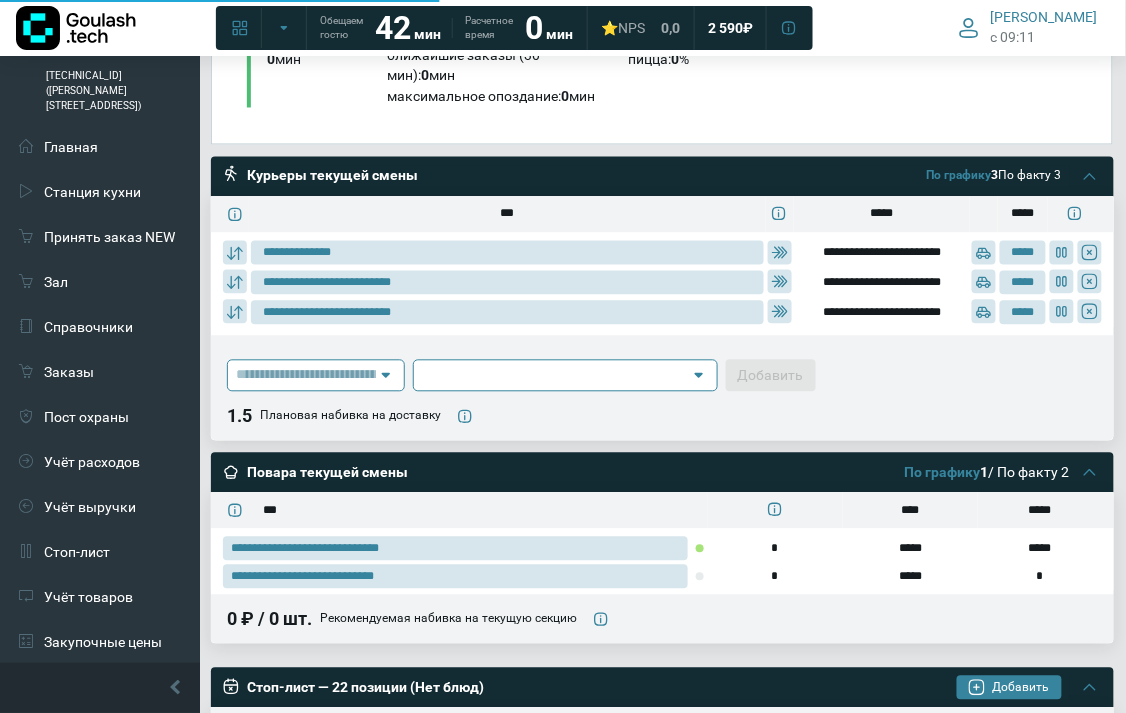 type on "**********" 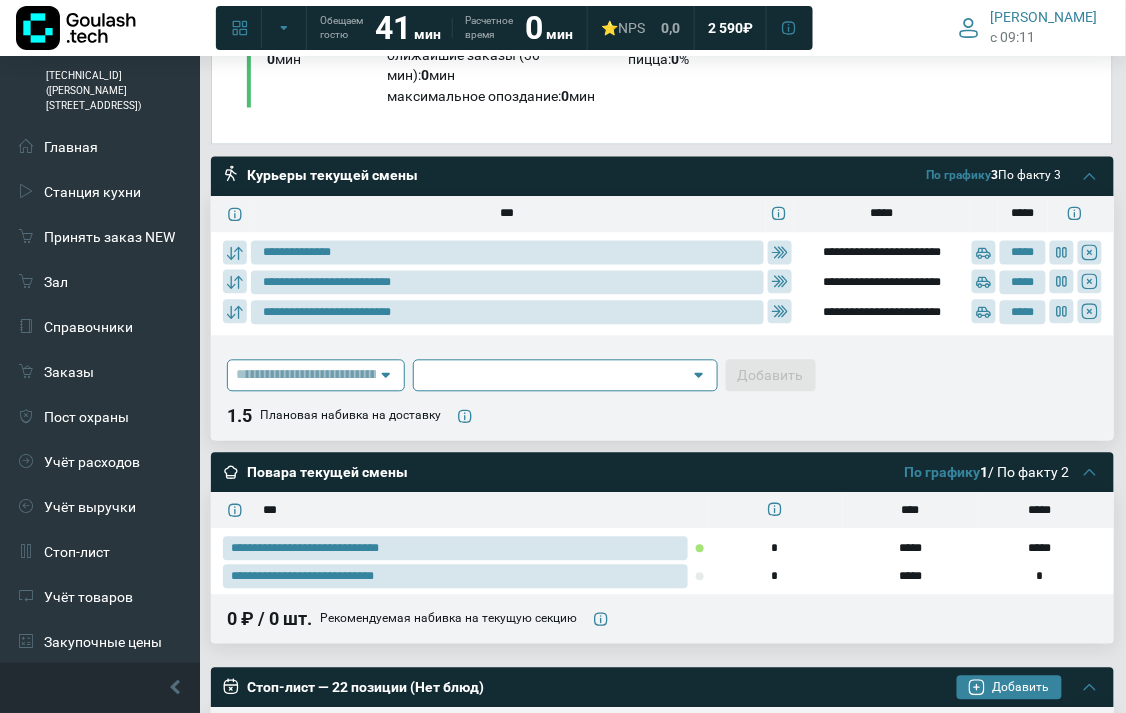 type on "**********" 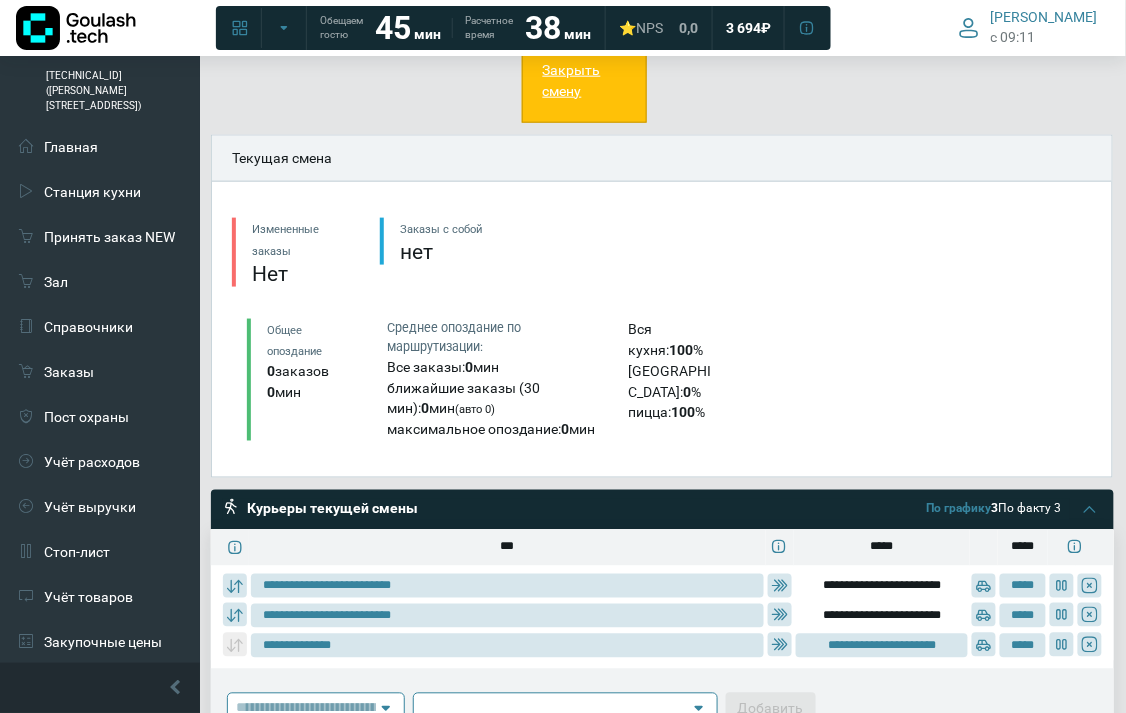 scroll, scrollTop: 222, scrollLeft: 0, axis: vertical 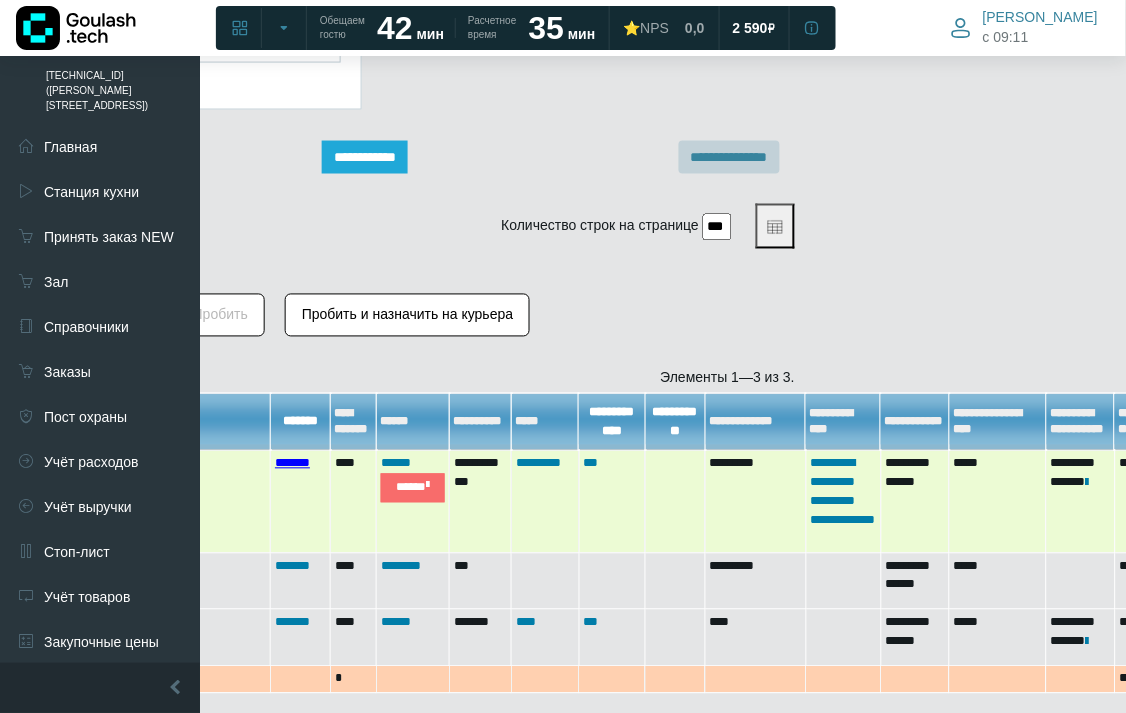click on "*******" at bounding box center [292, 463] 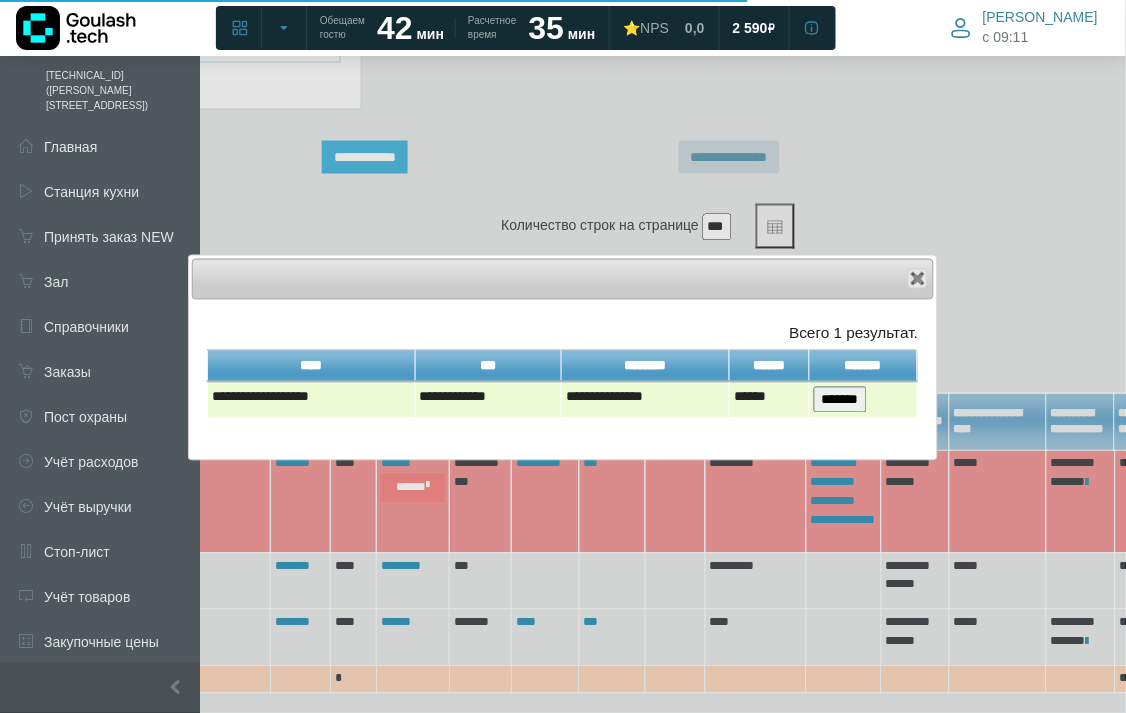 click on "*******" at bounding box center [840, 400] 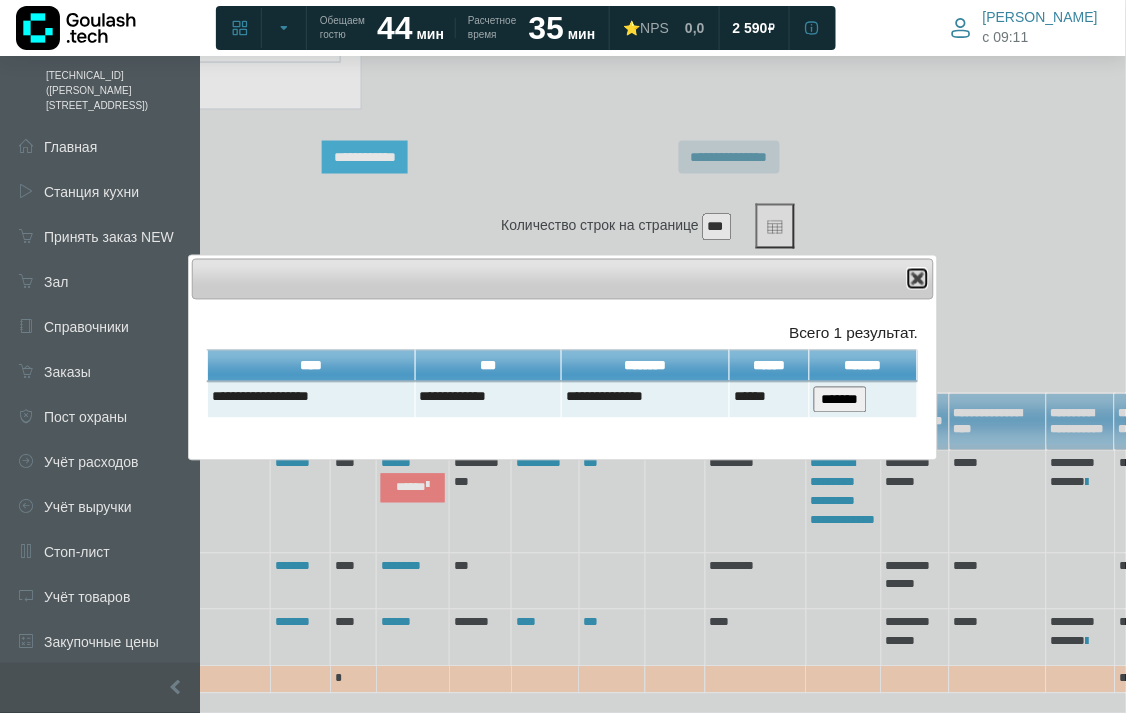 click at bounding box center (918, 279) 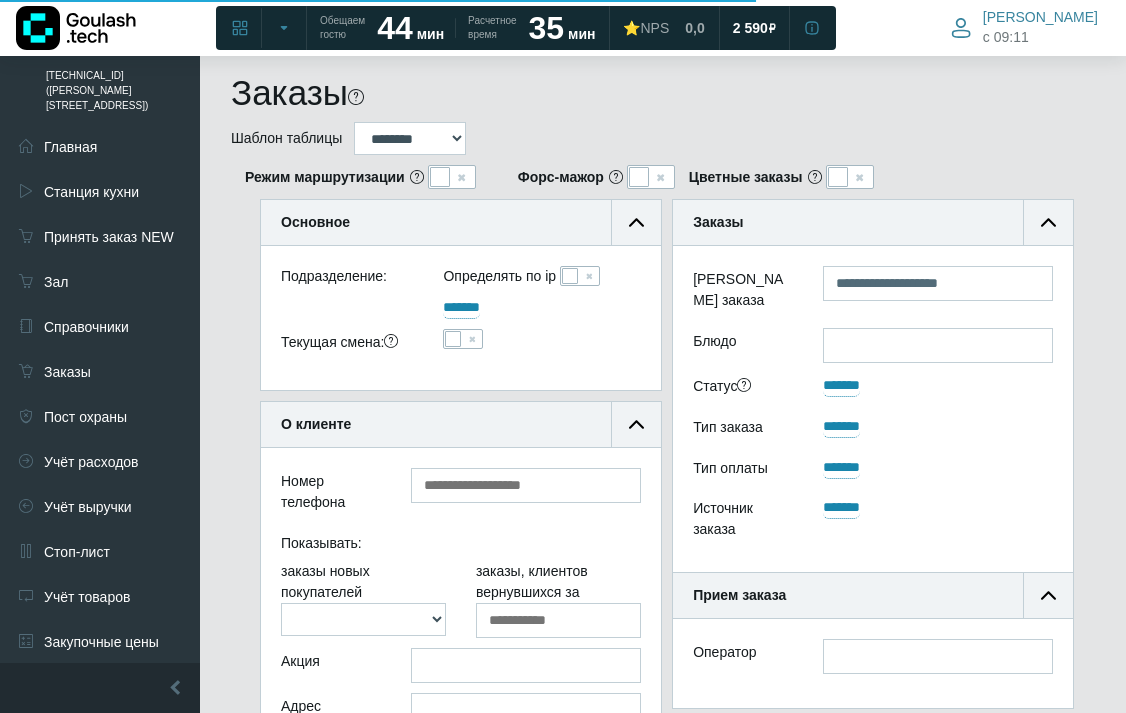 scroll, scrollTop: 662, scrollLeft: 284, axis: both 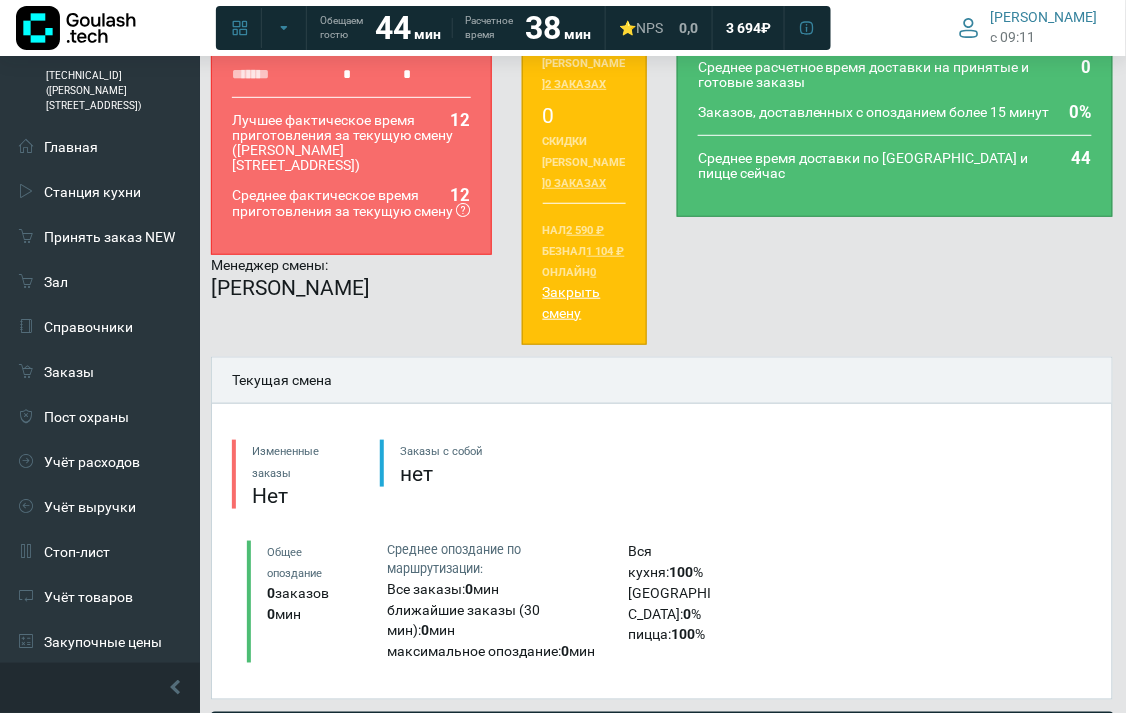 type on "**********" 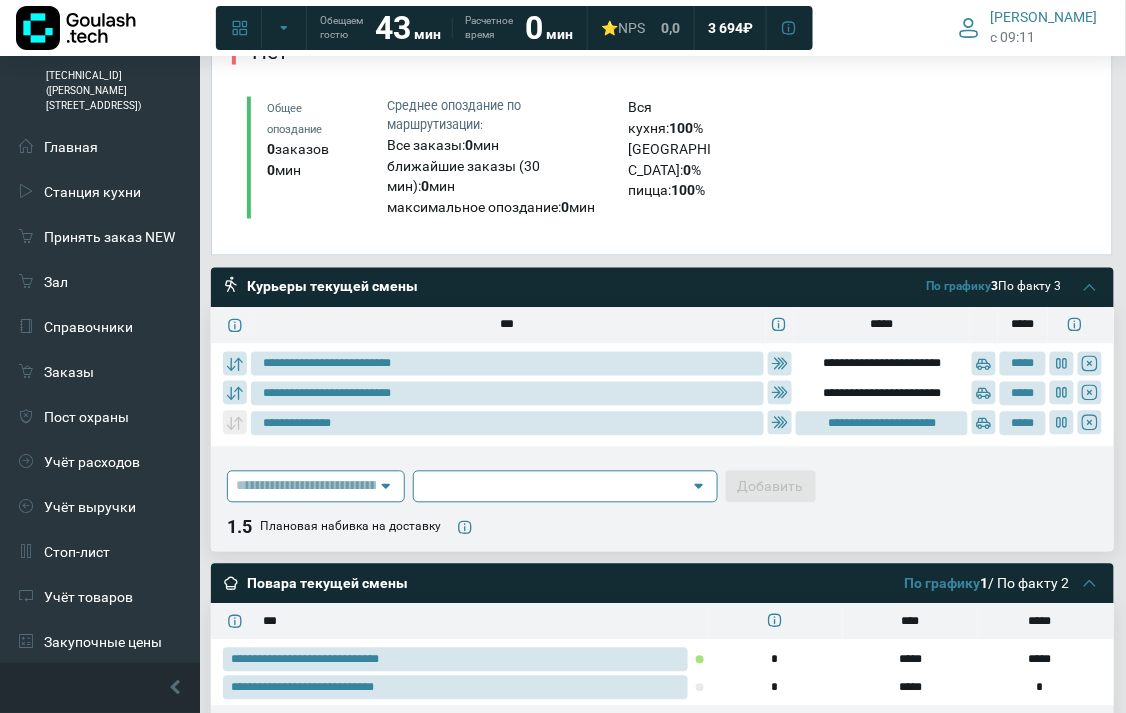 type on "**********" 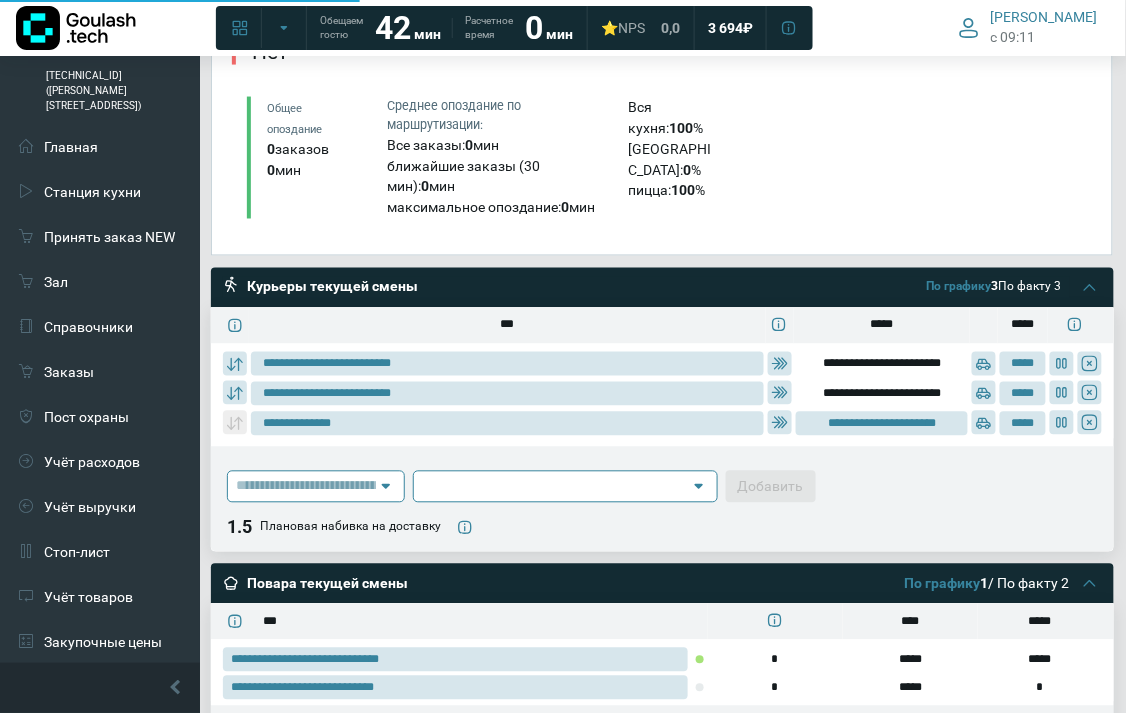 type on "**********" 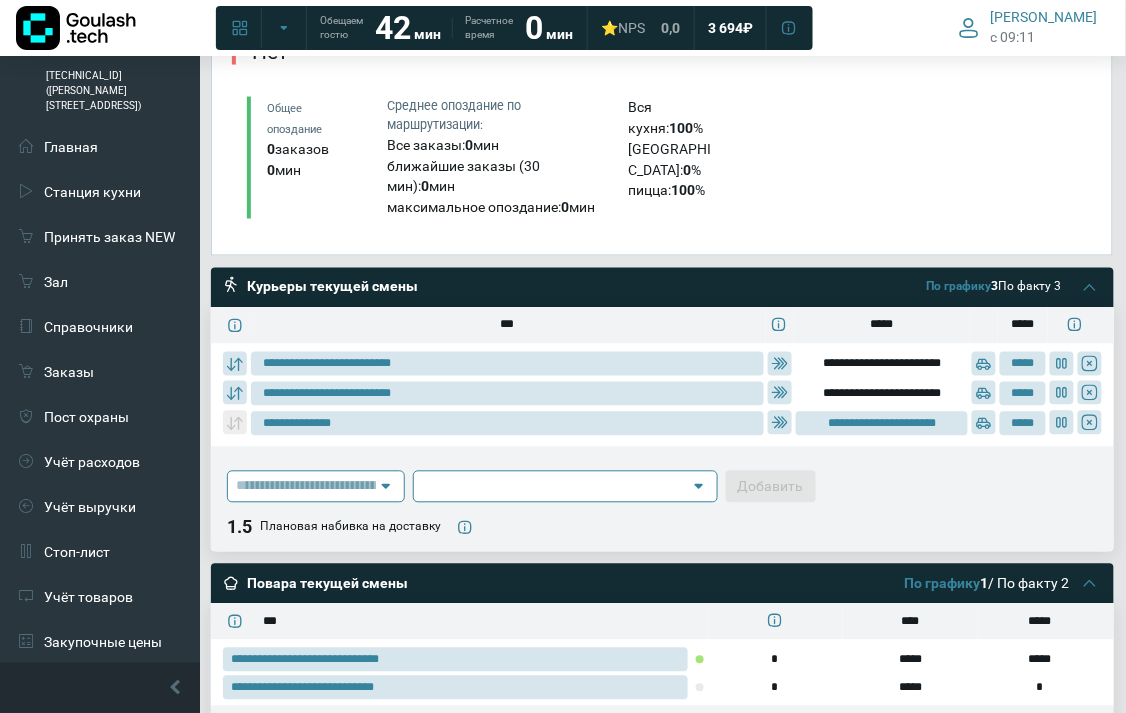 type on "**********" 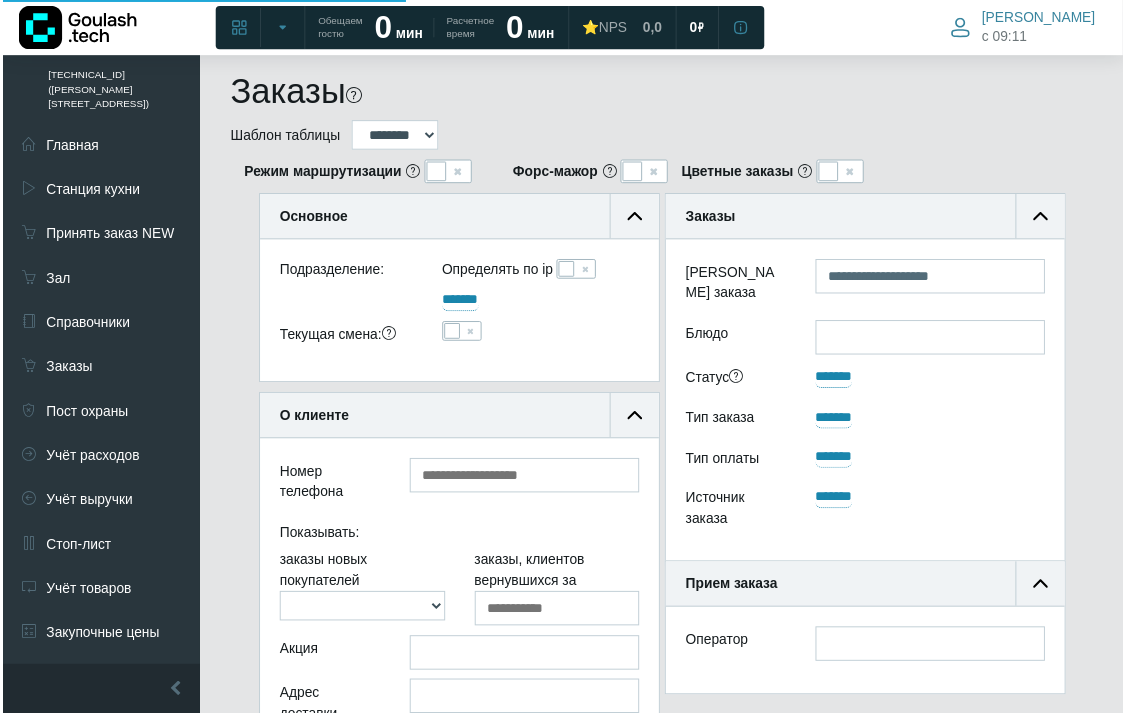 scroll, scrollTop: 662, scrollLeft: 284, axis: both 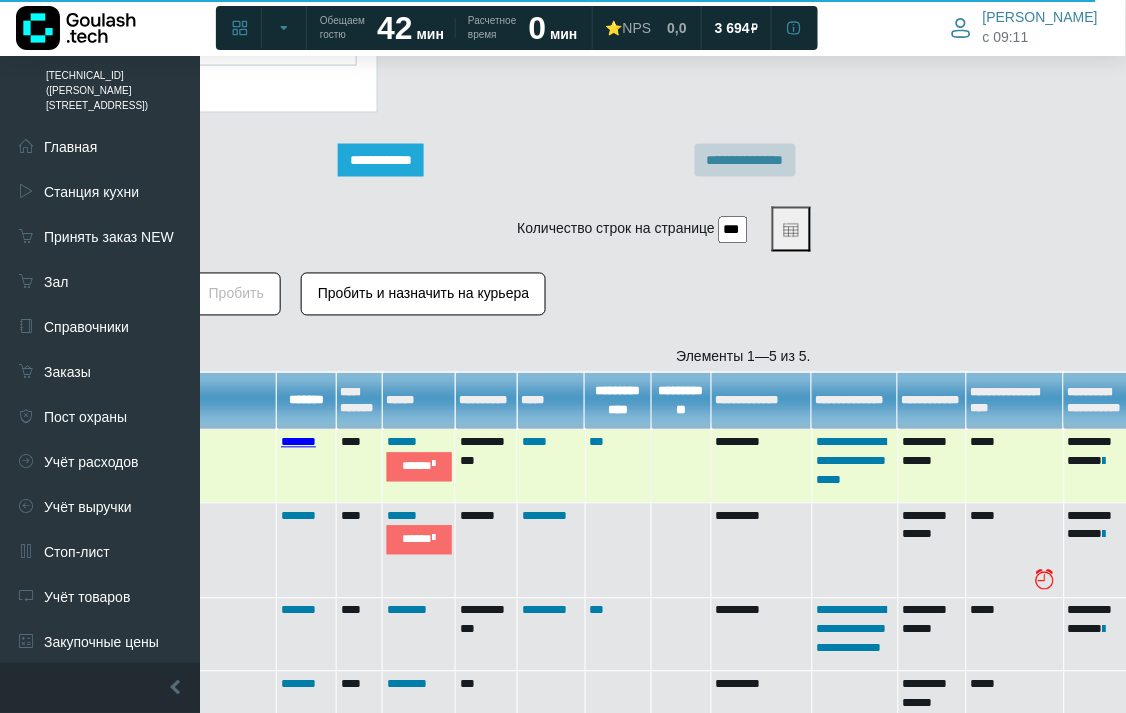 click on "*******" at bounding box center [298, 442] 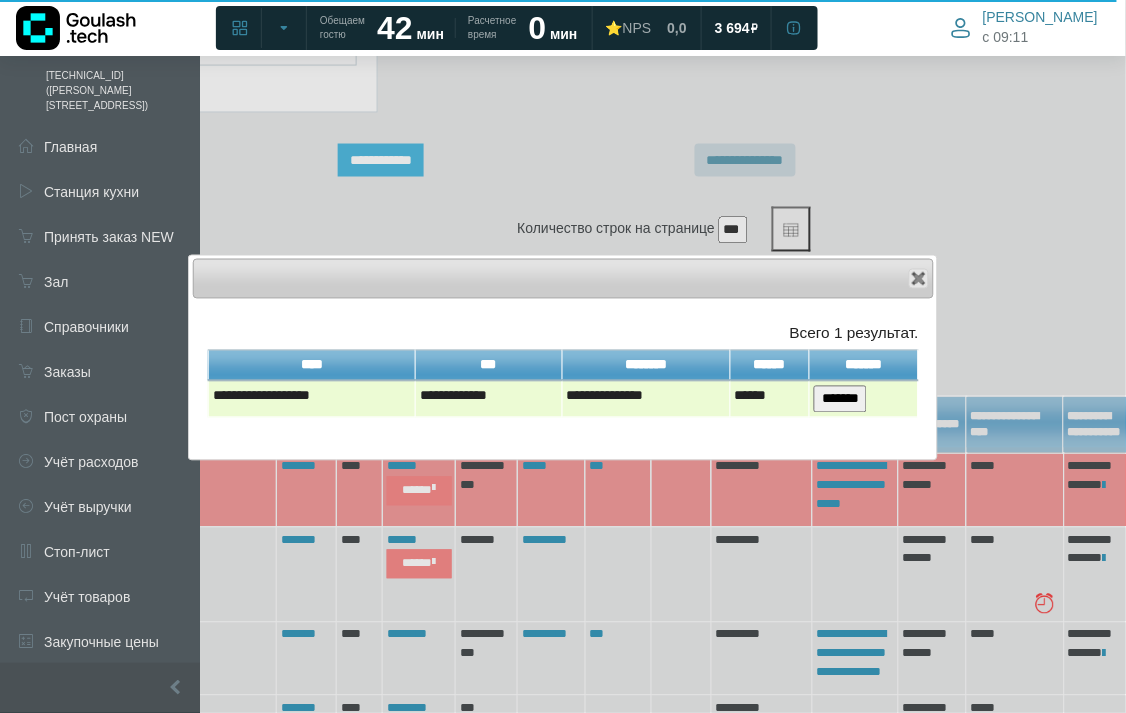 click on "*******" at bounding box center [840, 399] 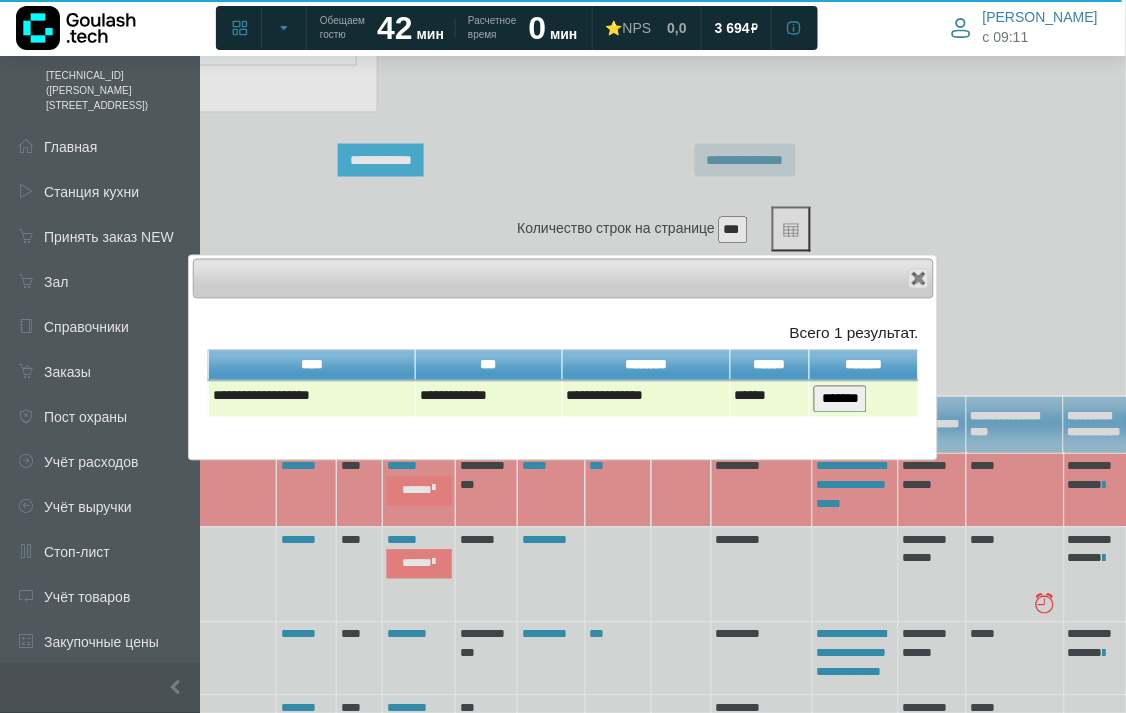 scroll, scrollTop: 665, scrollLeft: 300, axis: both 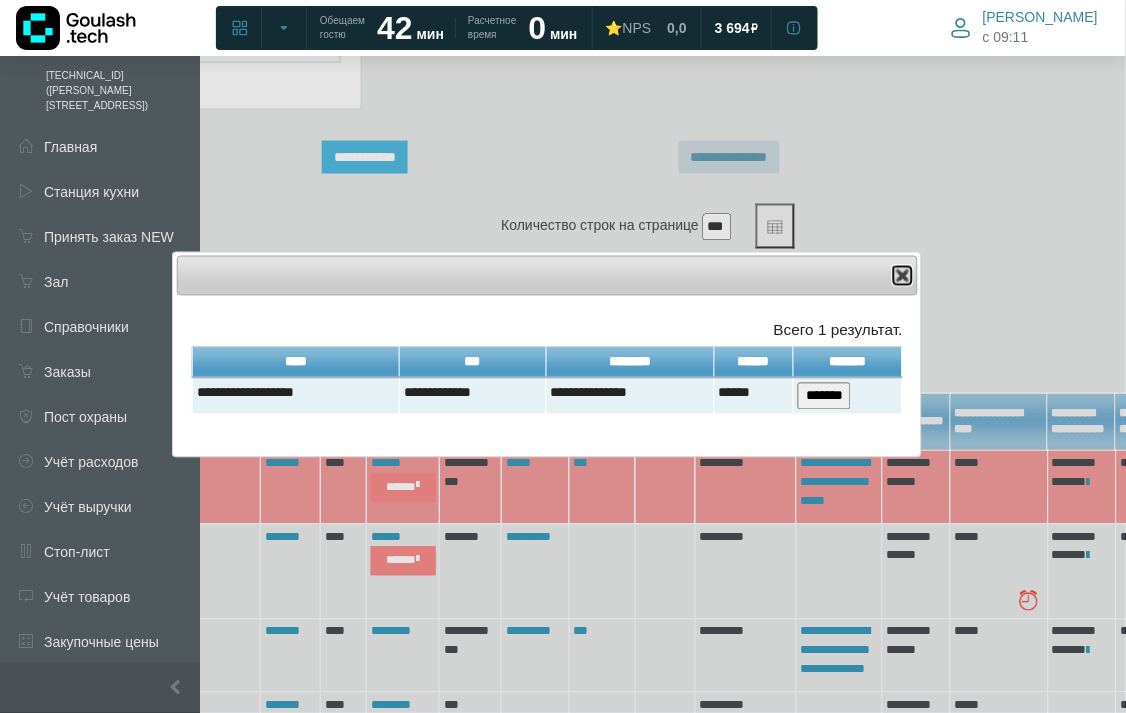click at bounding box center [903, 276] 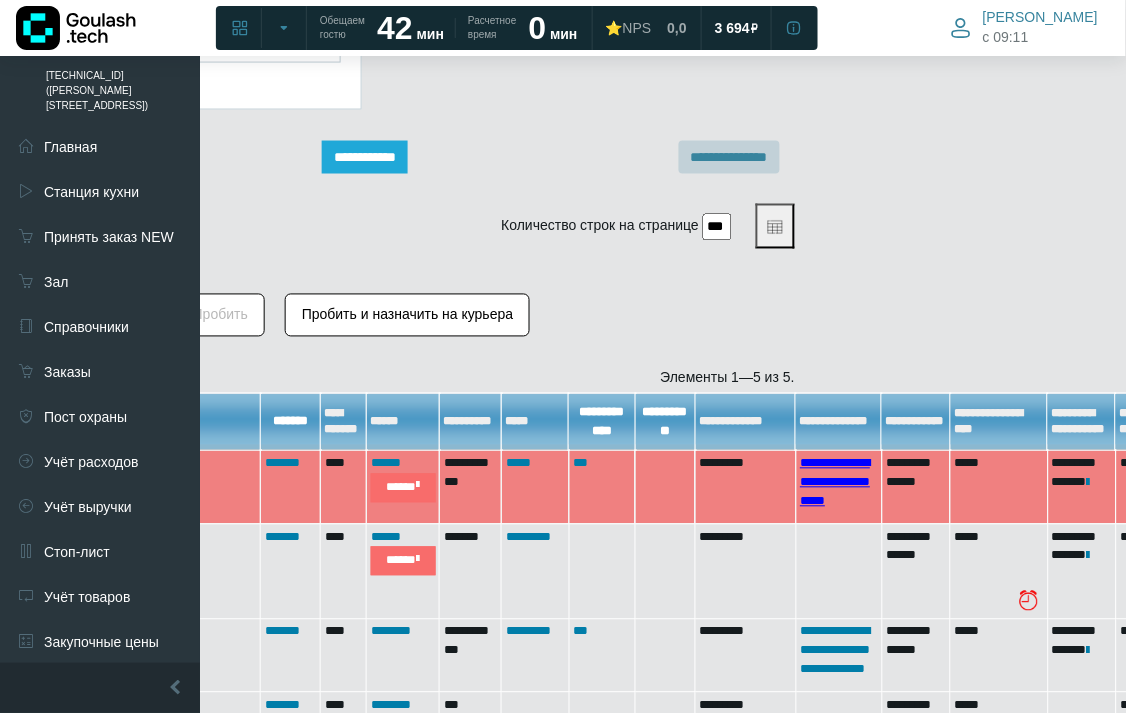 click on "**********" at bounding box center (836, 482) 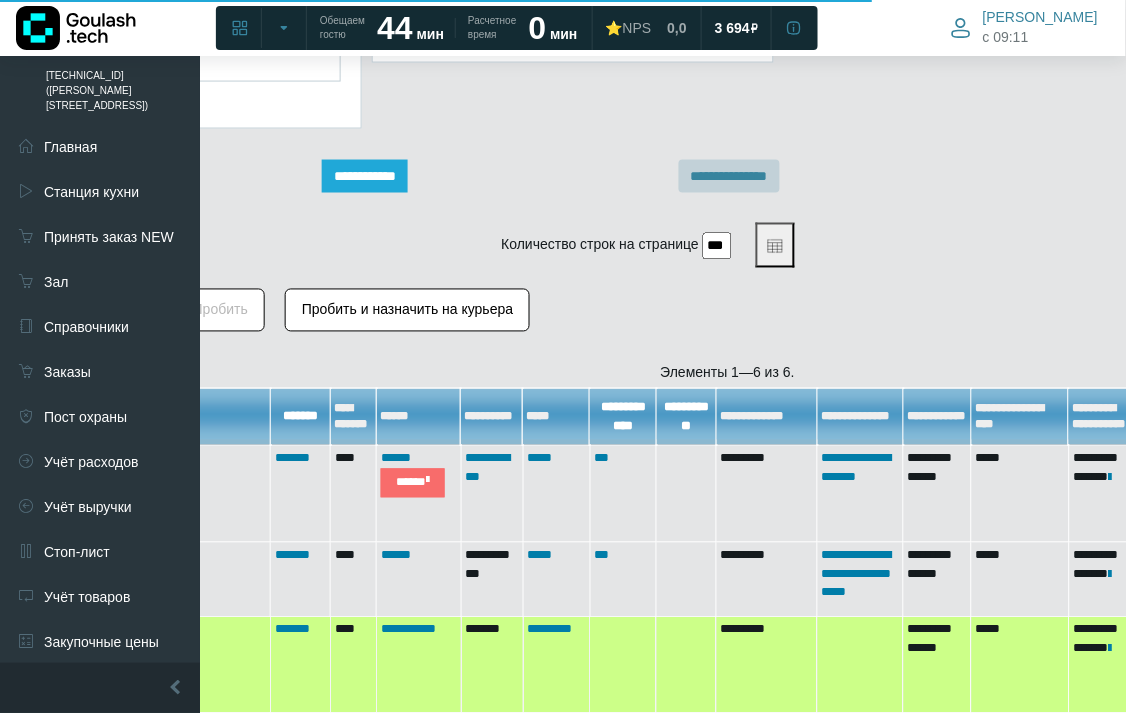 scroll, scrollTop: 646, scrollLeft: 300, axis: both 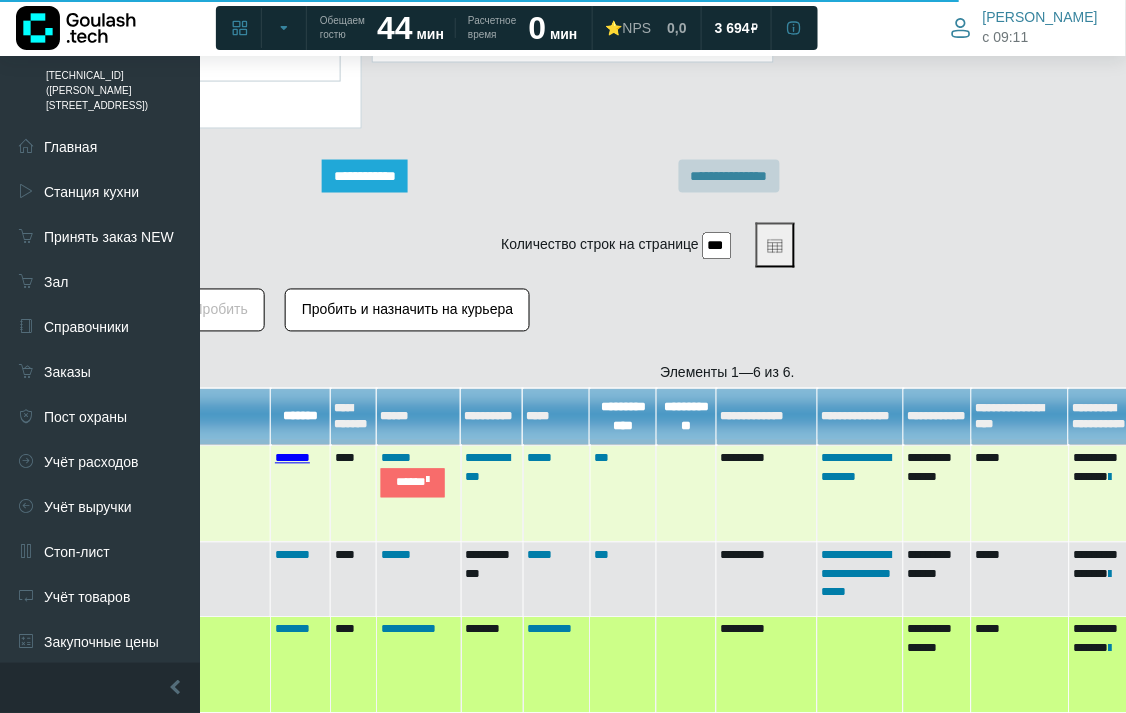 click on "*******" at bounding box center (292, 458) 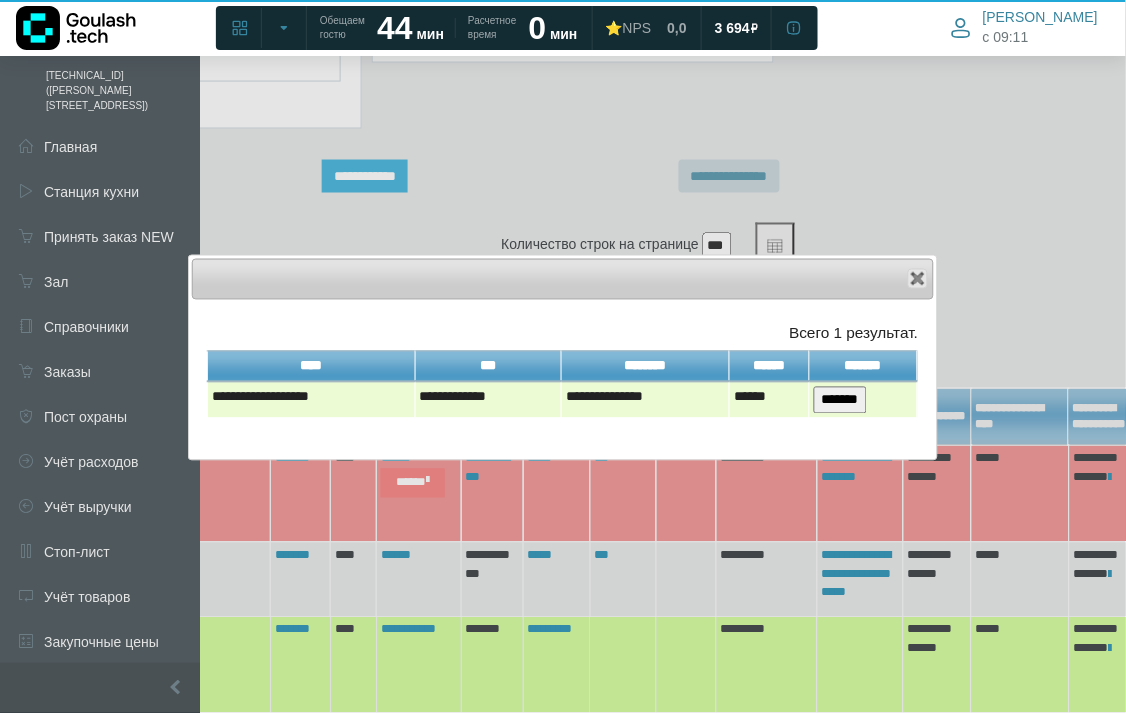 click on "*******" at bounding box center [840, 400] 